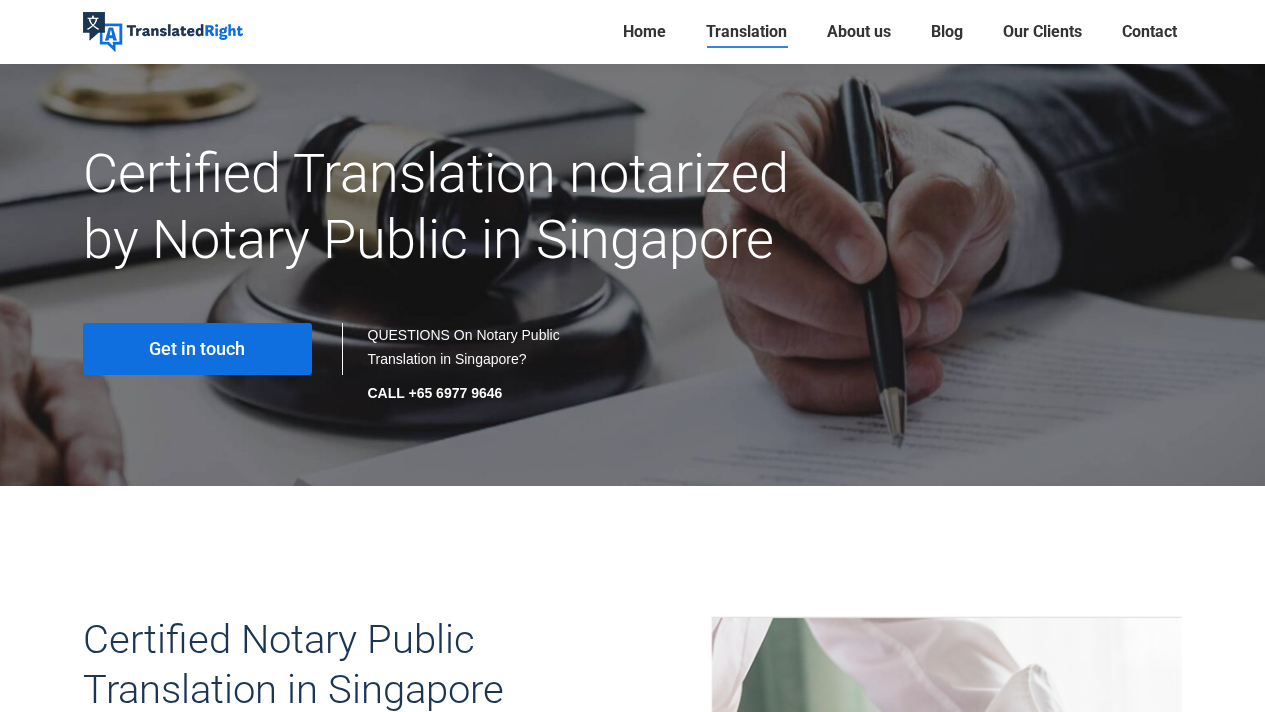 scroll, scrollTop: 0, scrollLeft: 0, axis: both 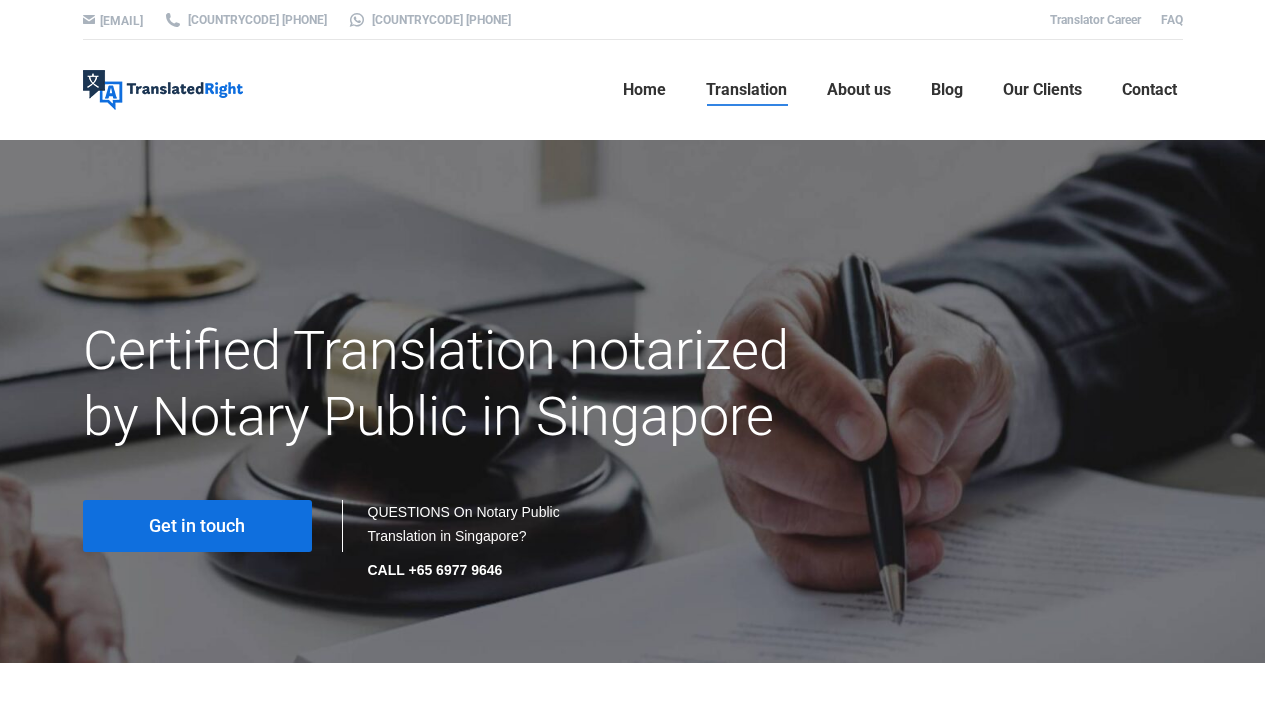 click on "Get in touch" at bounding box center (197, 526) 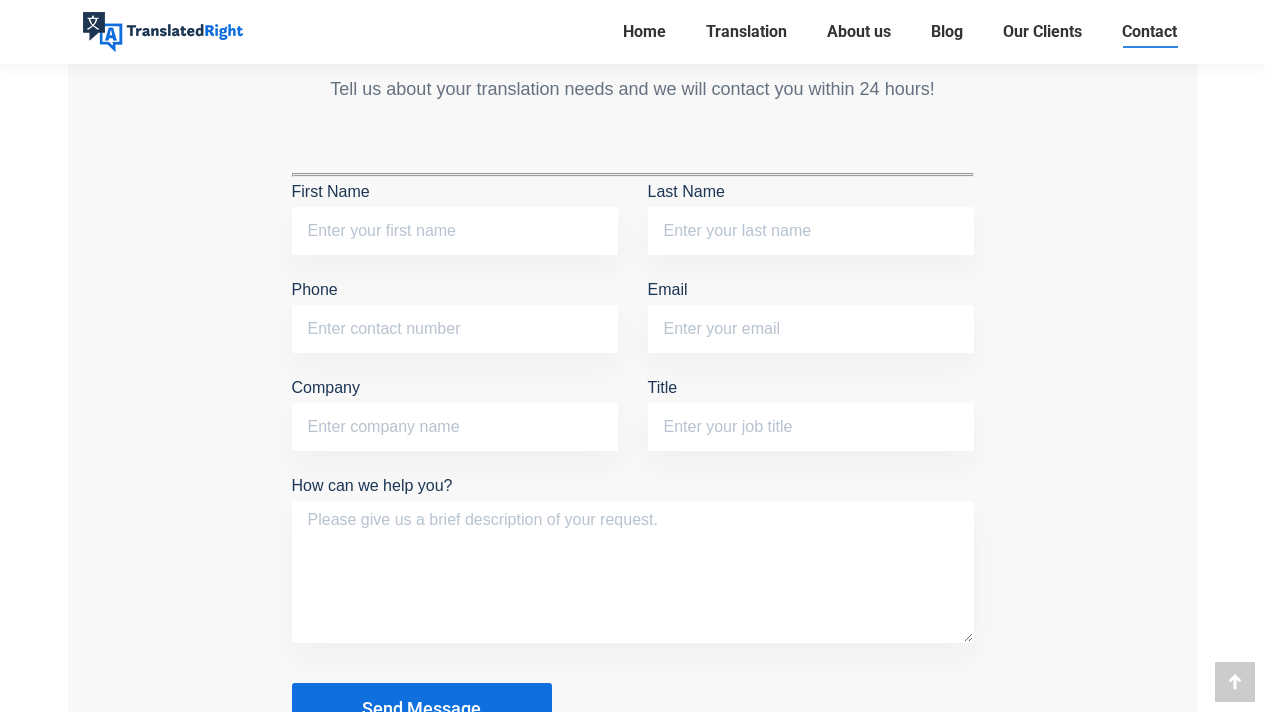 scroll, scrollTop: 1775, scrollLeft: 0, axis: vertical 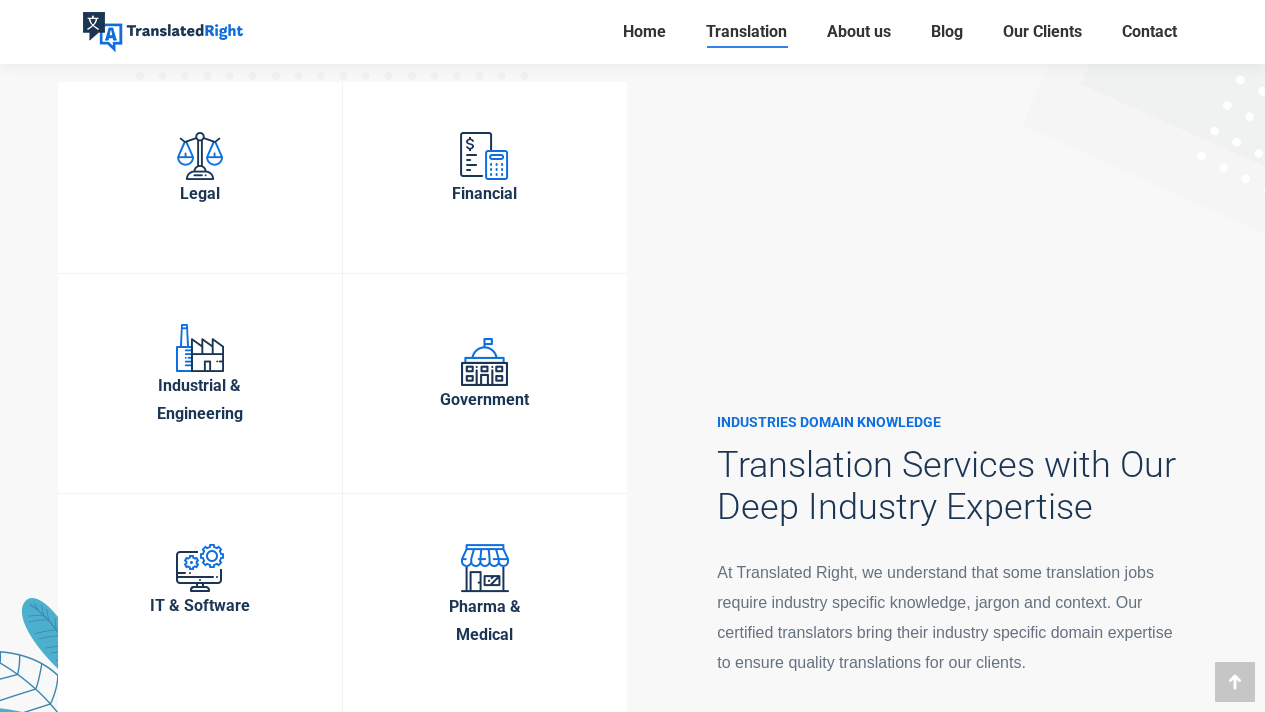 click on "Government" at bounding box center [485, 400] 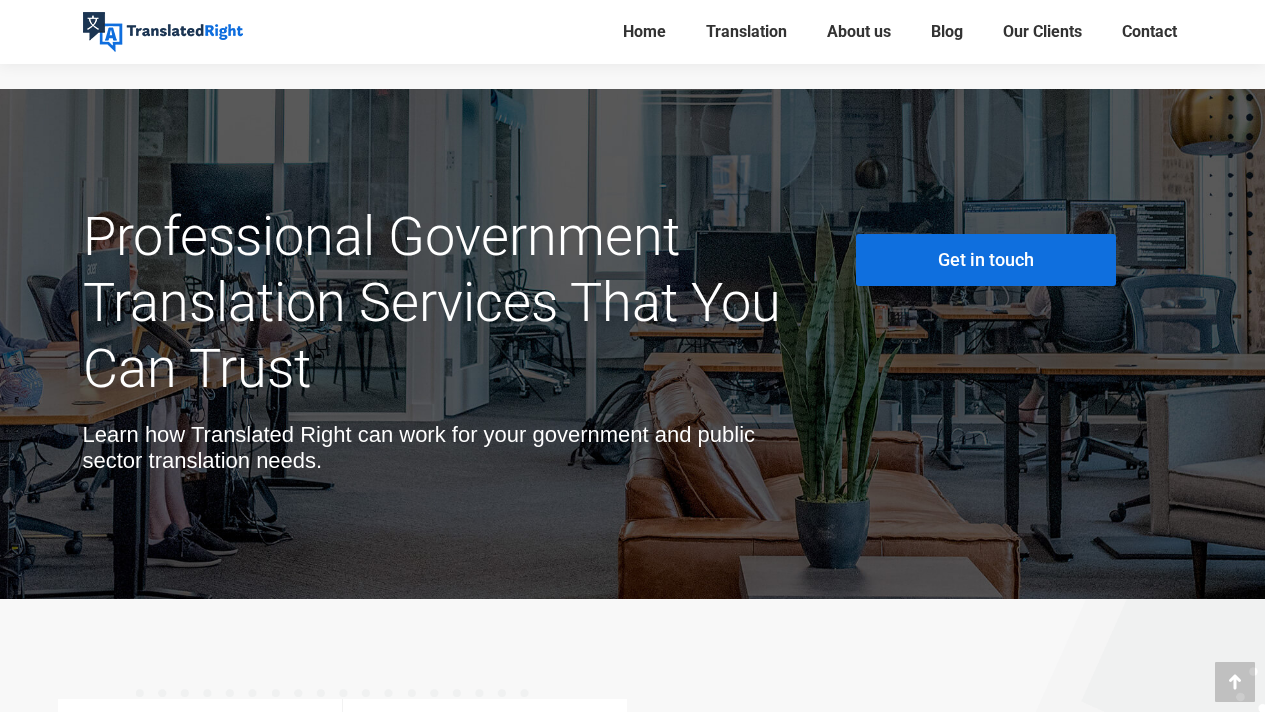 scroll, scrollTop: 5004, scrollLeft: 0, axis: vertical 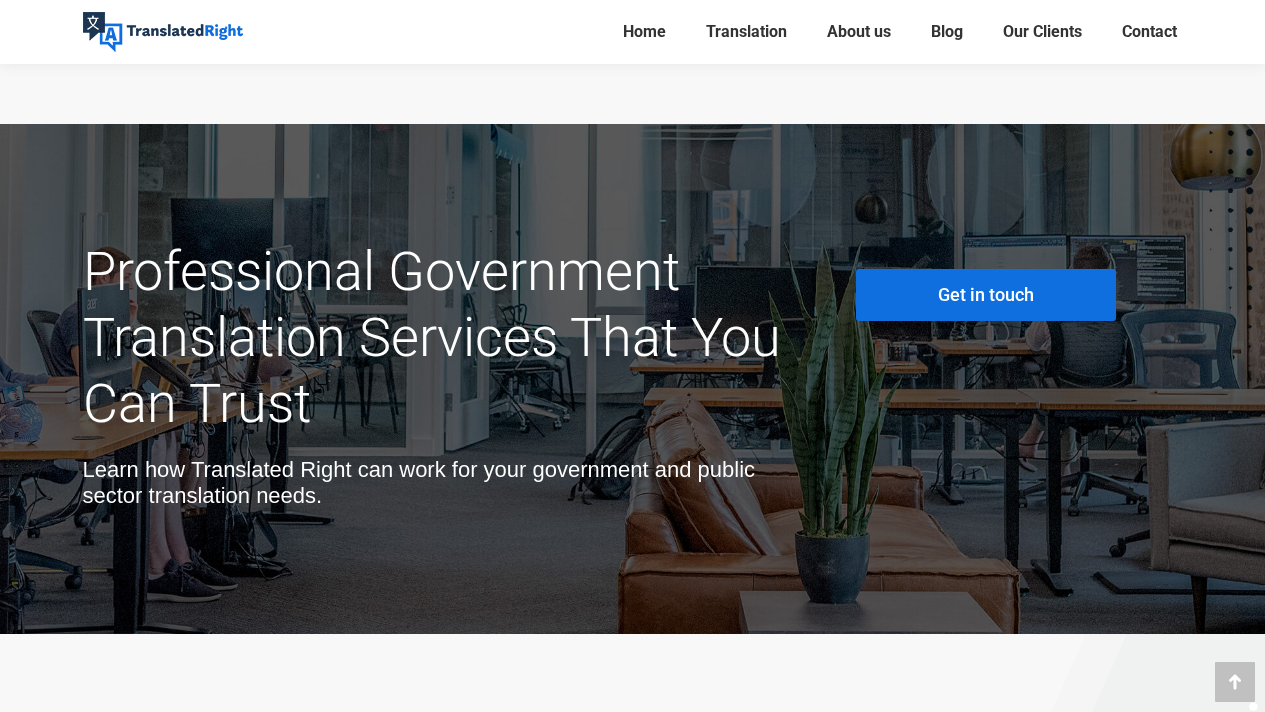click on "Get in touch" at bounding box center (986, 295) 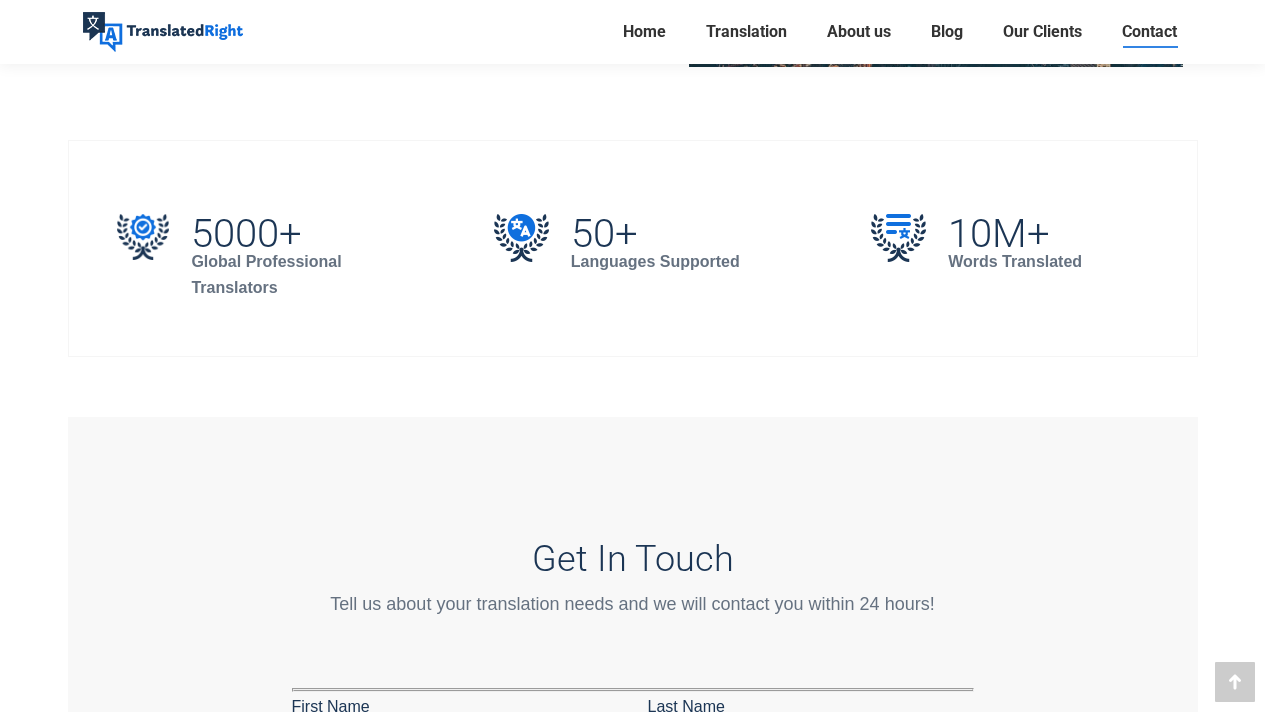 scroll, scrollTop: 1255, scrollLeft: 0, axis: vertical 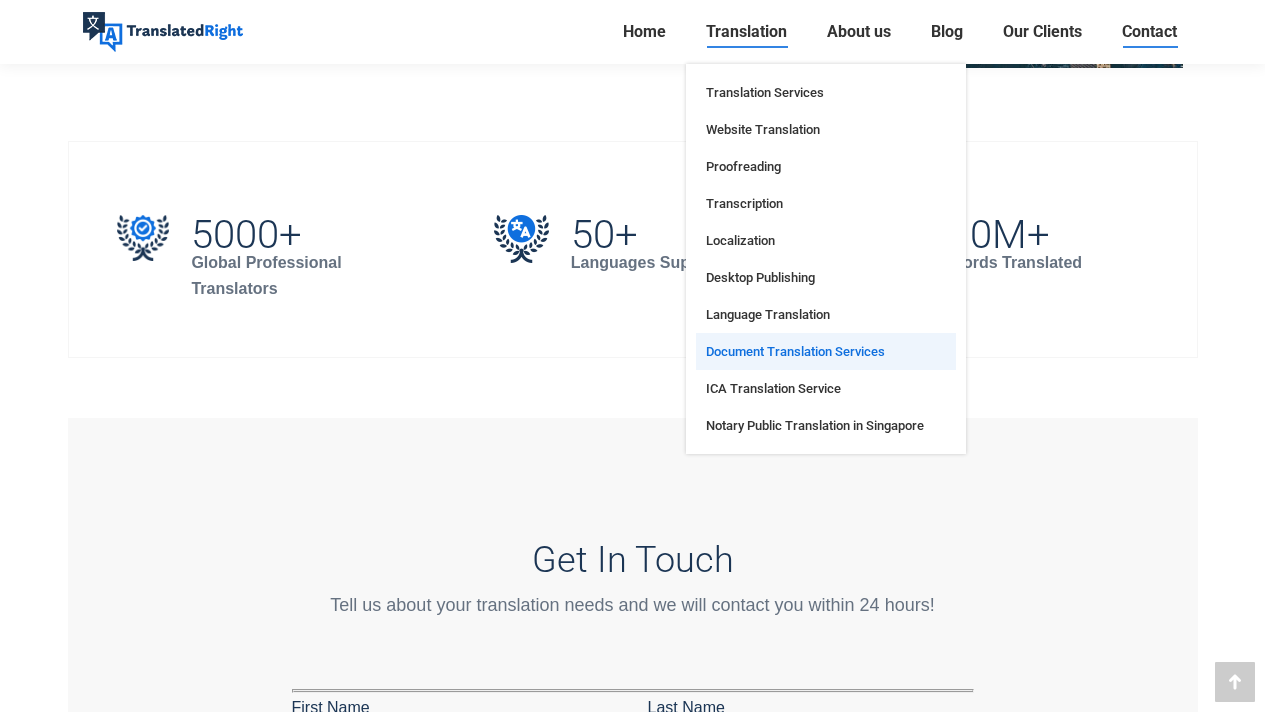 click on "Document Translation Services" at bounding box center [826, 351] 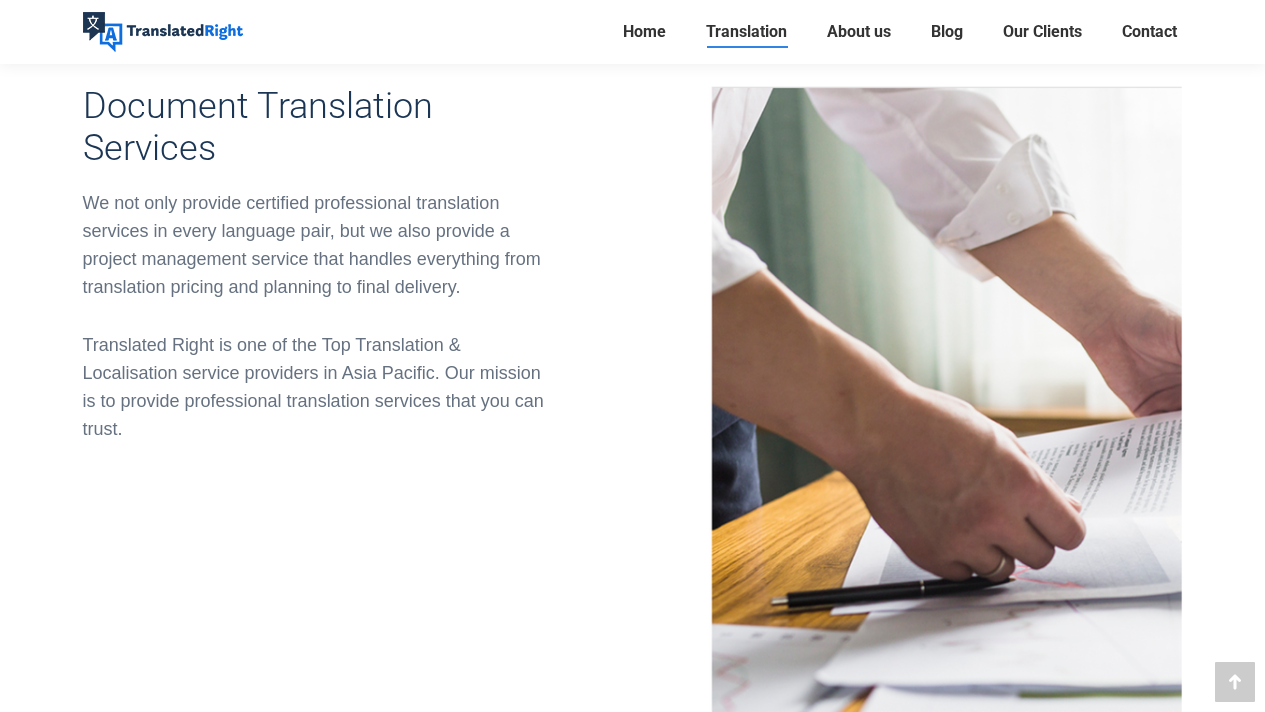scroll, scrollTop: 706, scrollLeft: 0, axis: vertical 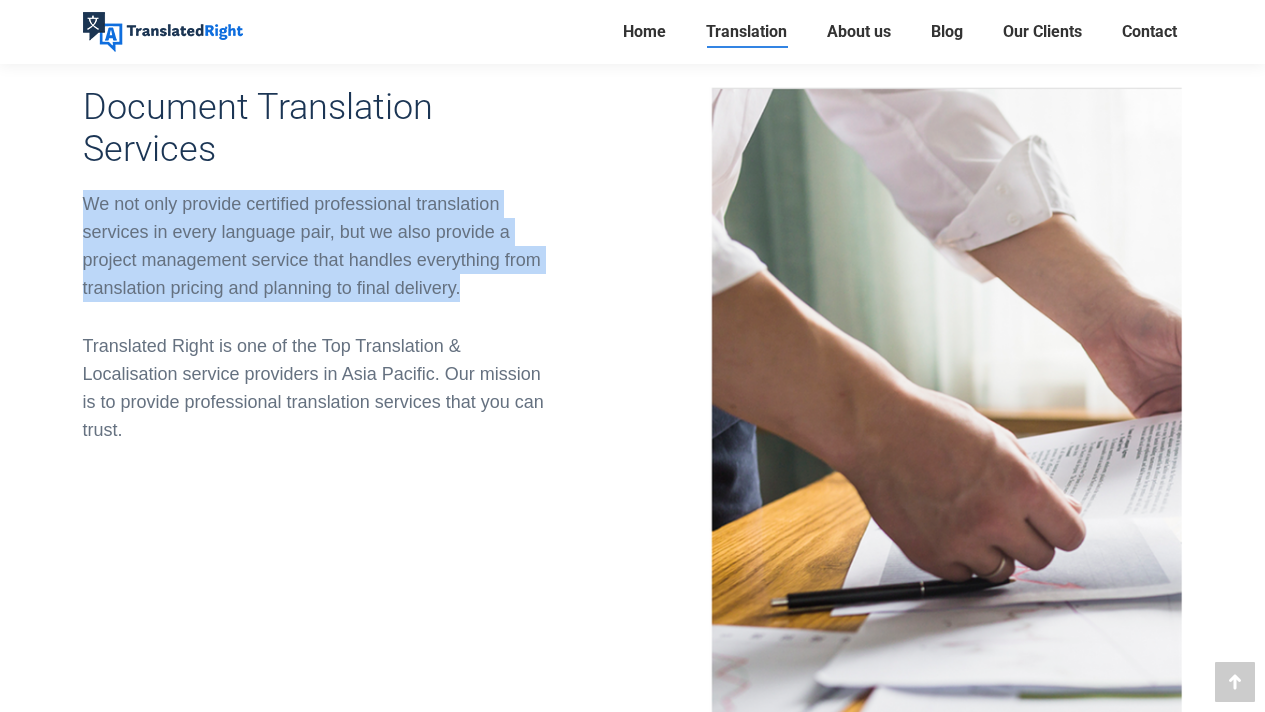 drag, startPoint x: 89, startPoint y: 206, endPoint x: 541, endPoint y: 283, distance: 458.51172 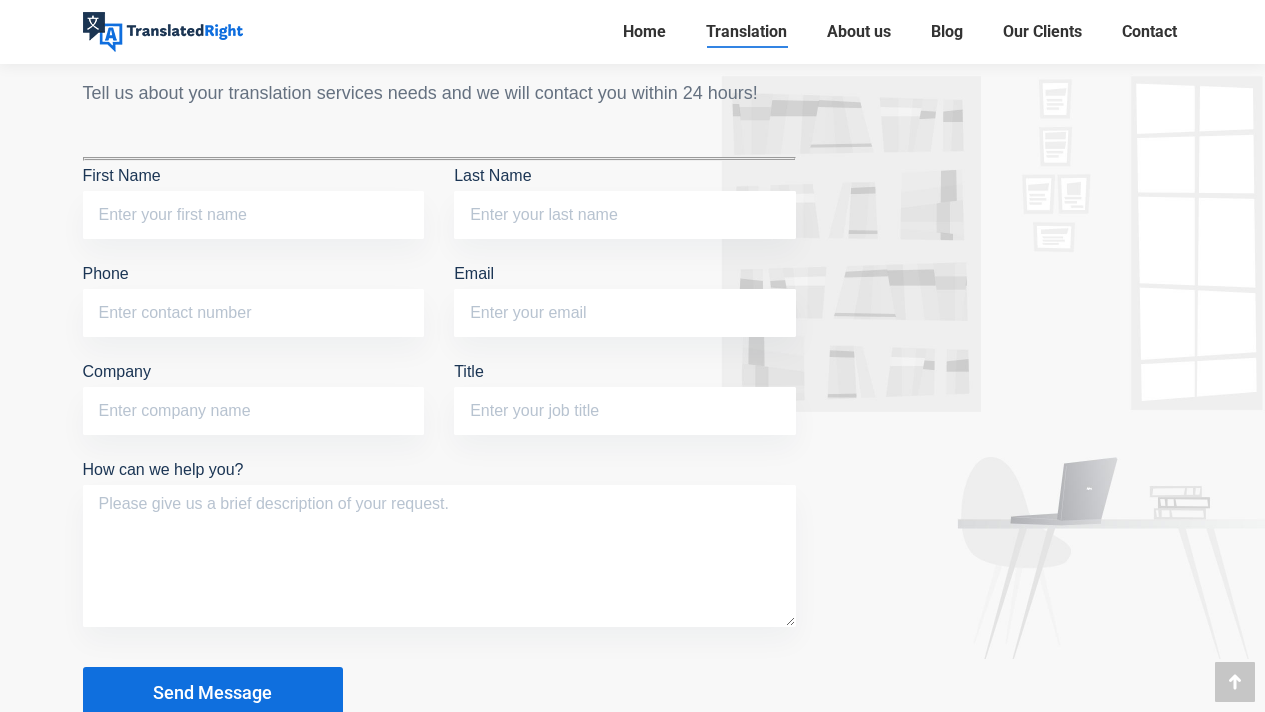scroll, scrollTop: 8870, scrollLeft: 0, axis: vertical 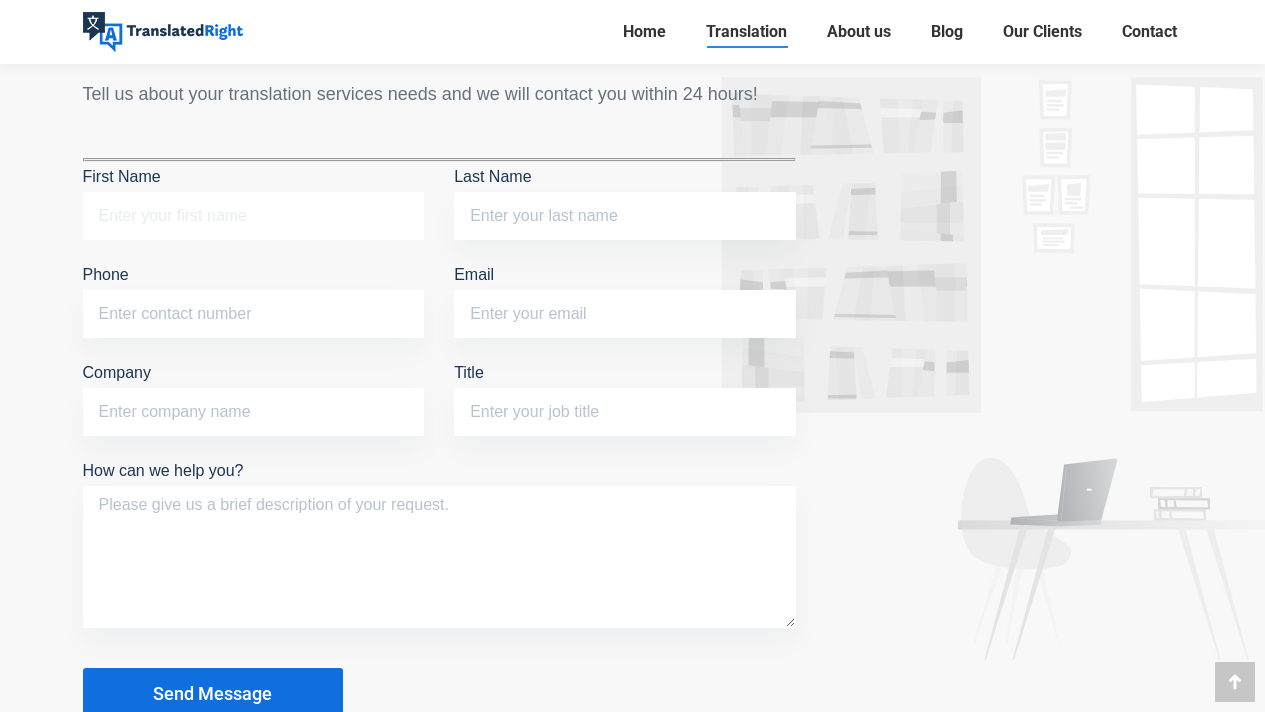 click on "First Name" at bounding box center (254, 216) 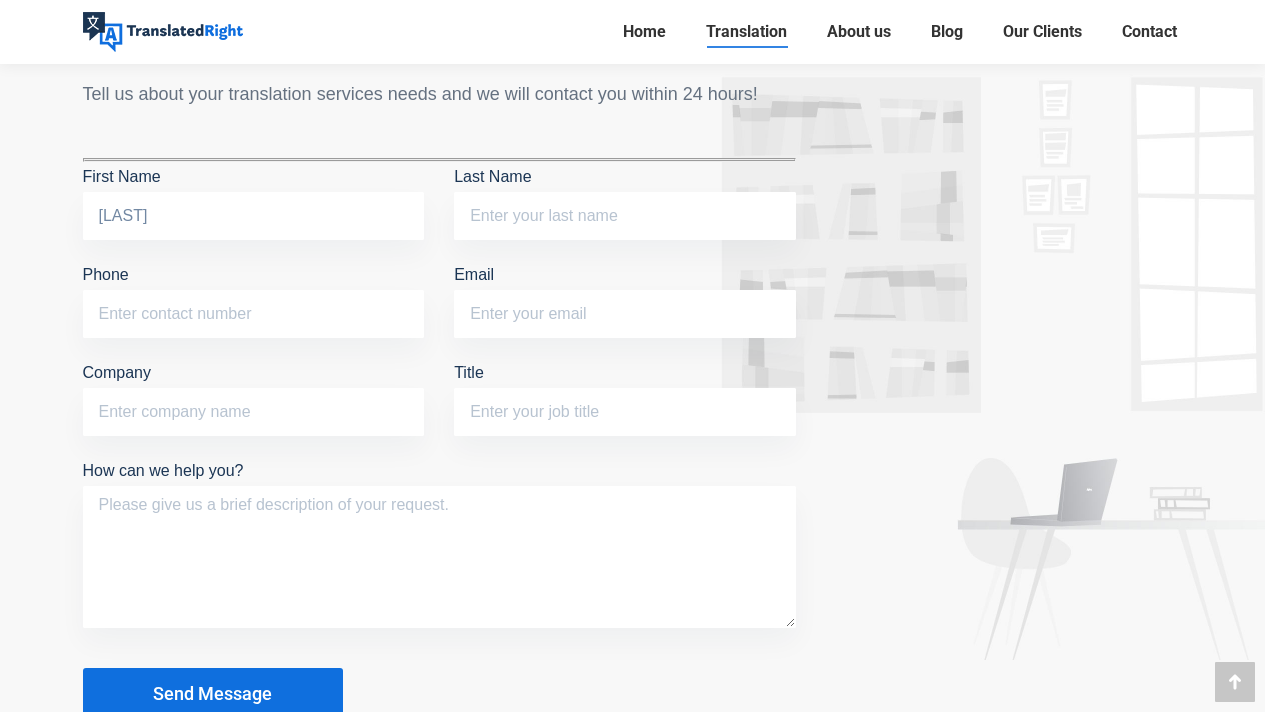 type on "Yah" 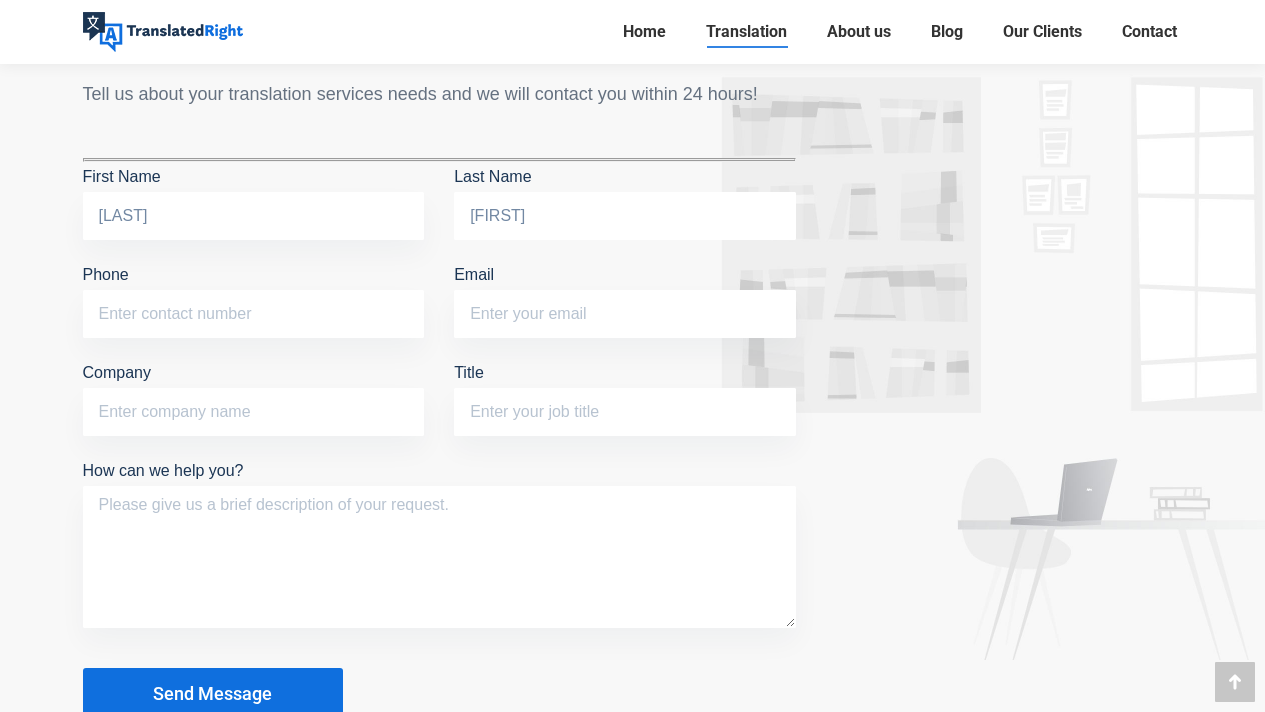 type on "98140392" 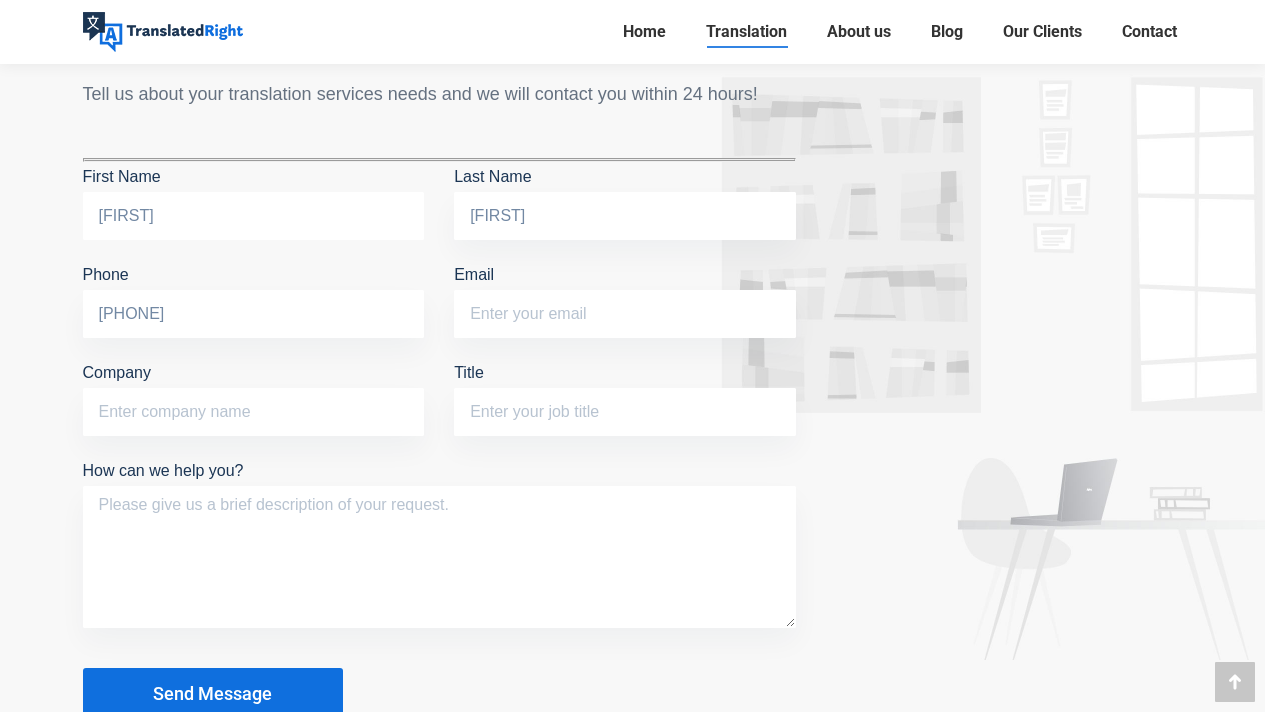 type on "h" 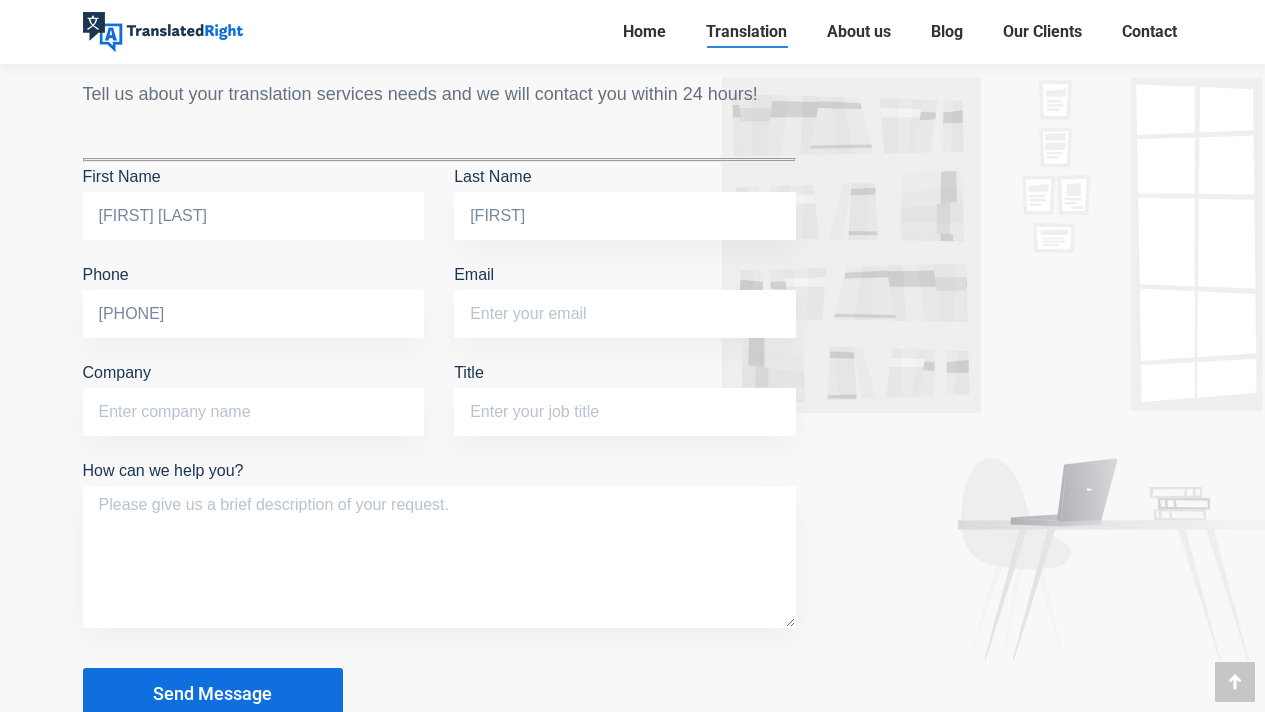 type on "Hong Yang" 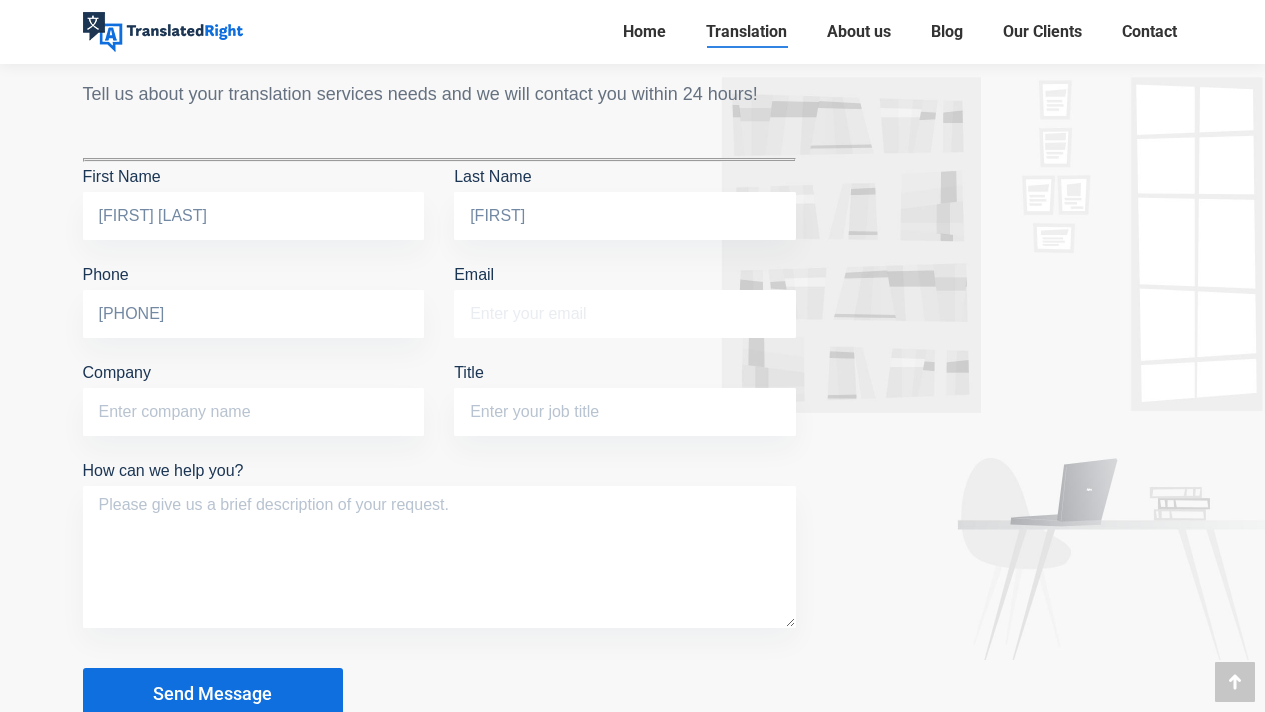 click on "Email" at bounding box center (625, 314) 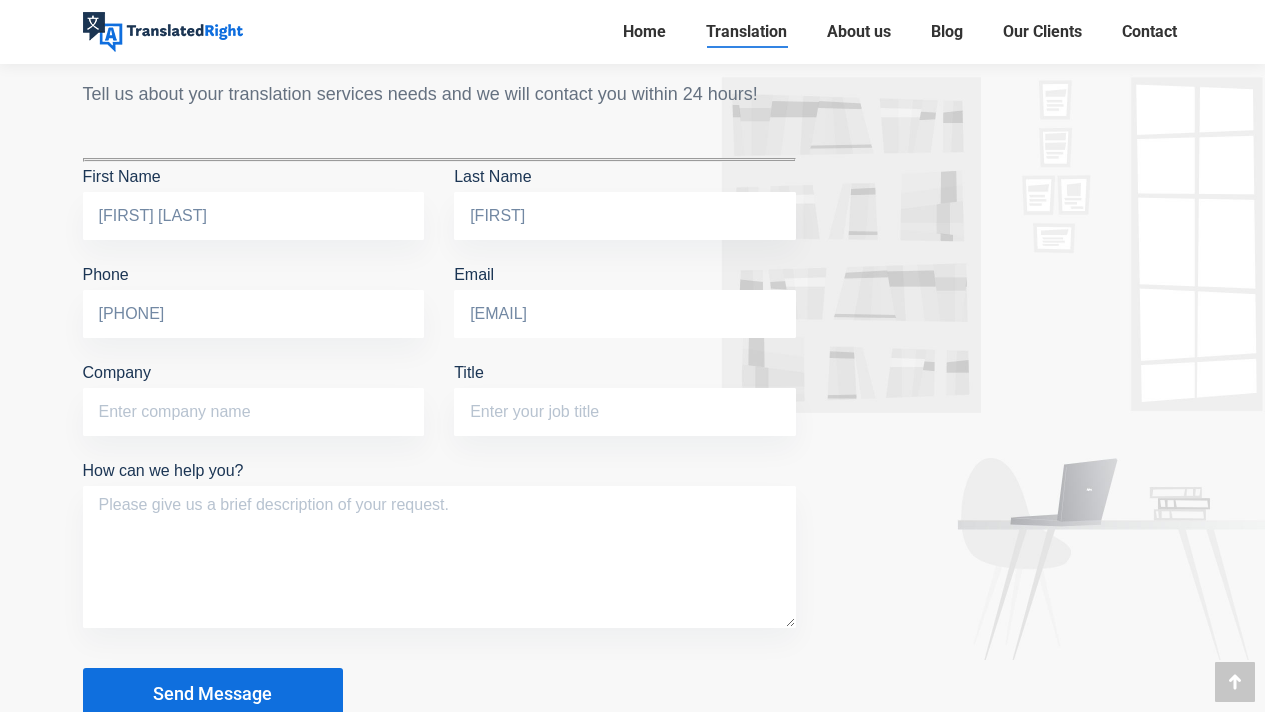 type on "yahhong1590@gmail.com" 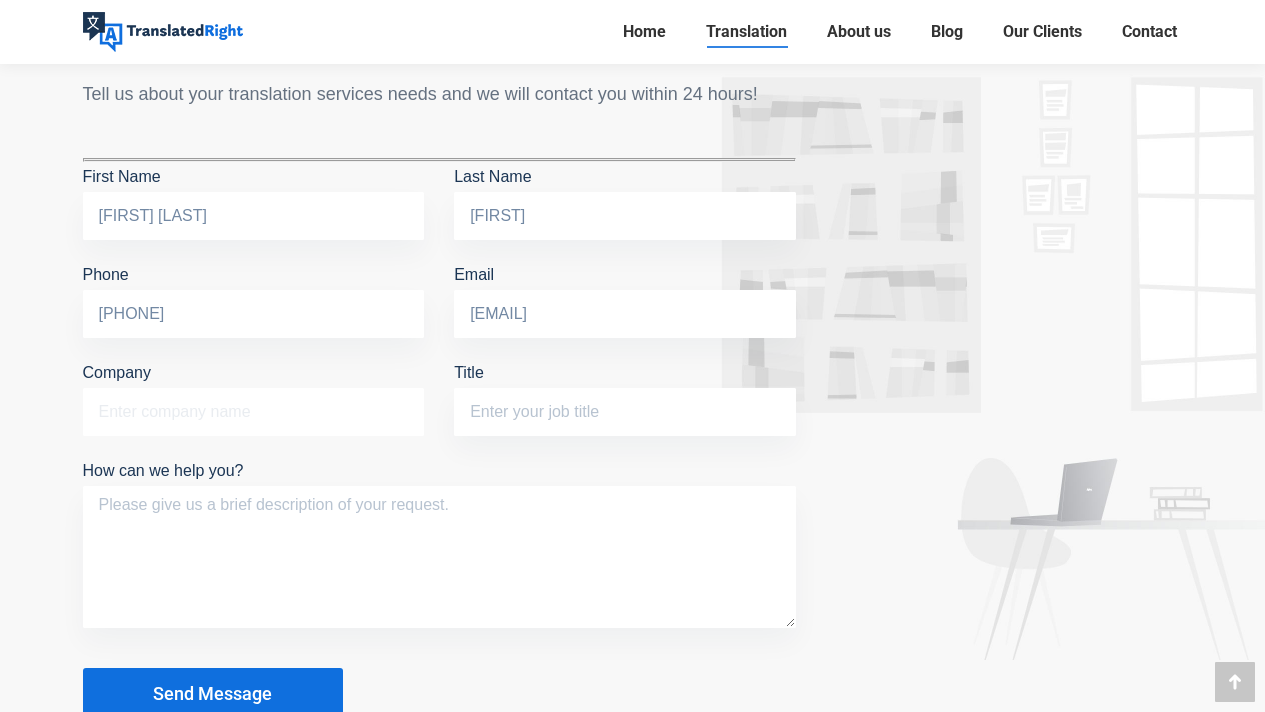 click on "Company" at bounding box center [254, 412] 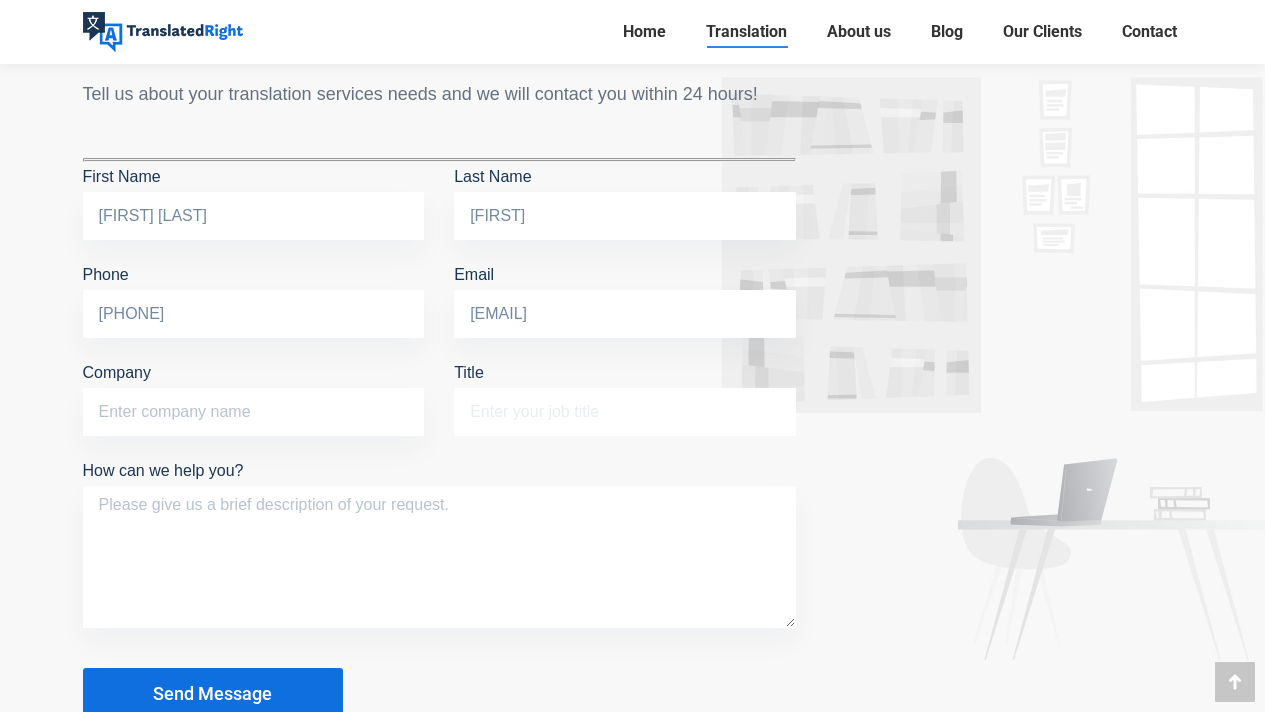 click on "Title" at bounding box center [625, 412] 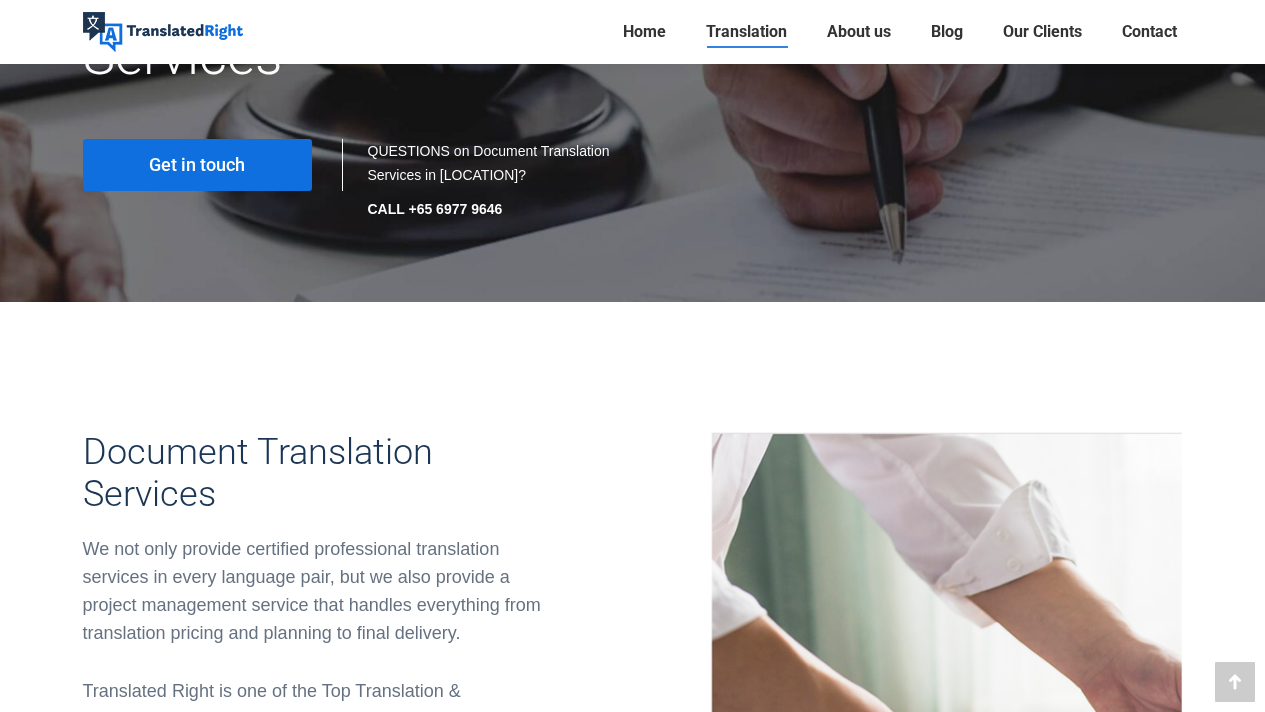 scroll, scrollTop: 0, scrollLeft: 0, axis: both 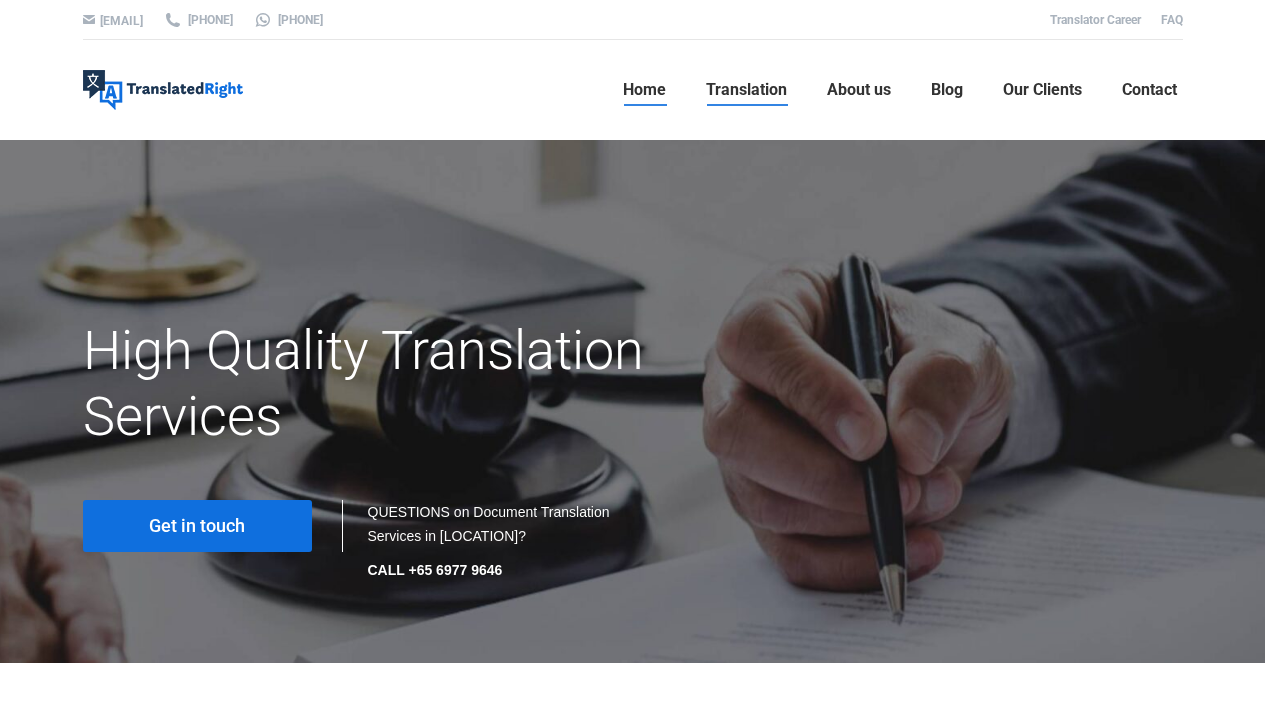 click on "Home" at bounding box center (644, 90) 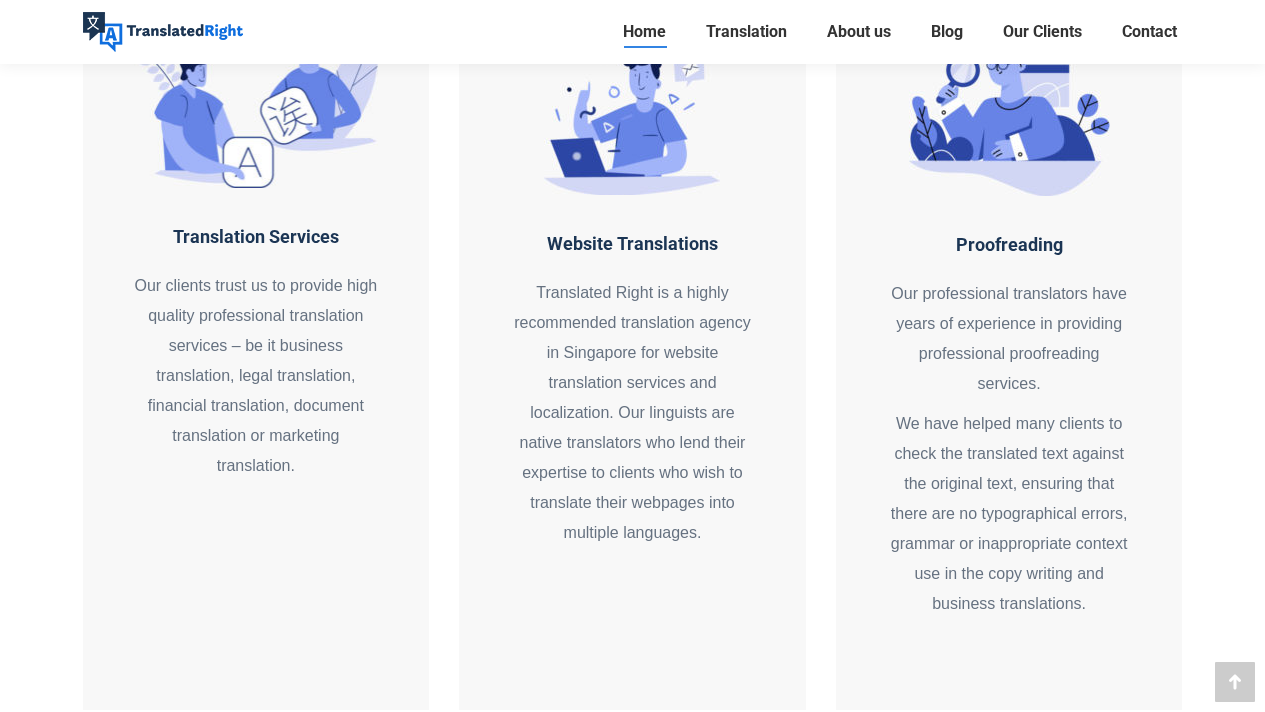 scroll, scrollTop: 1647, scrollLeft: 0, axis: vertical 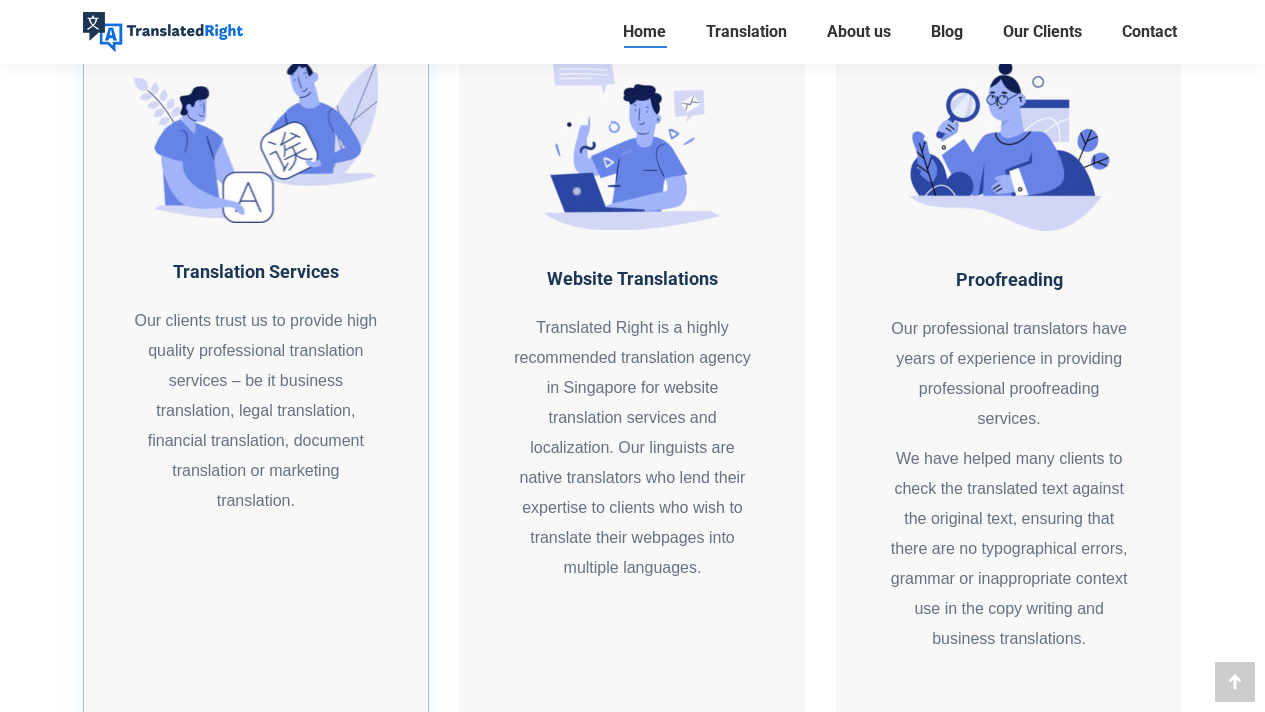 click on "Our clients trust us to provide high quality professional translation services – be it business translation, legal translation, financial translation, document translation or marketing translation." at bounding box center (256, 411) 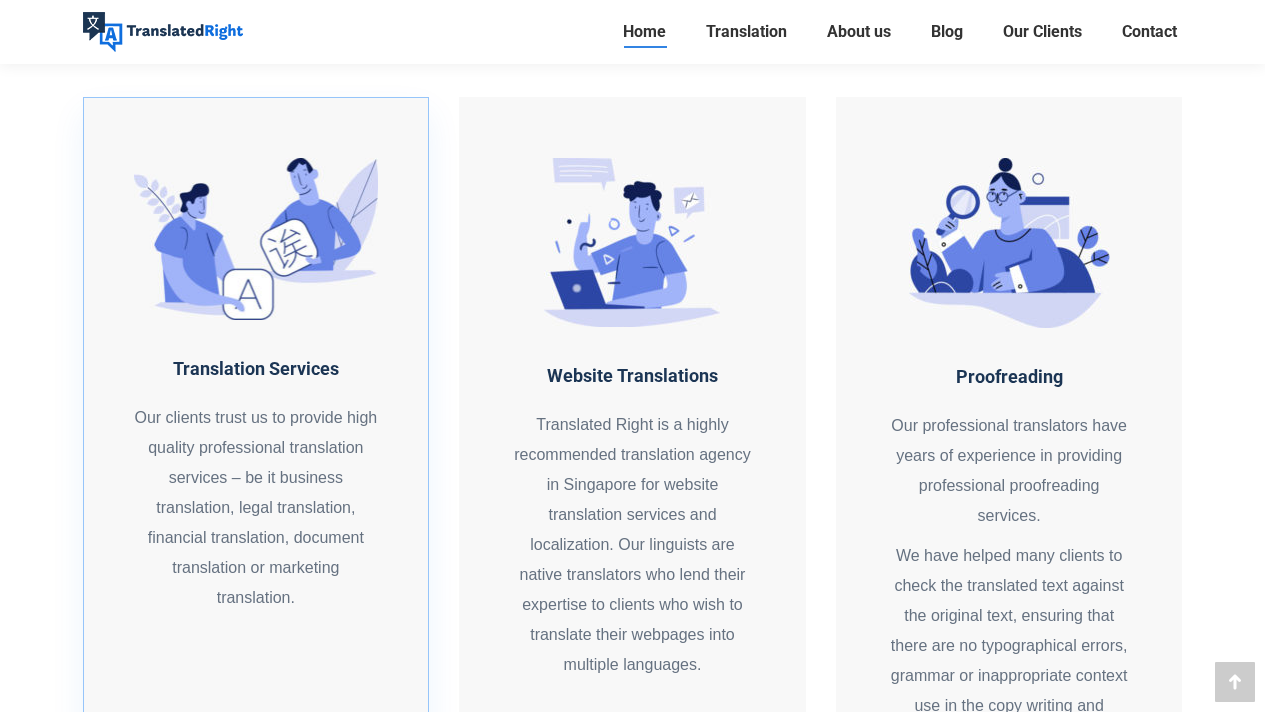 scroll, scrollTop: 1549, scrollLeft: 0, axis: vertical 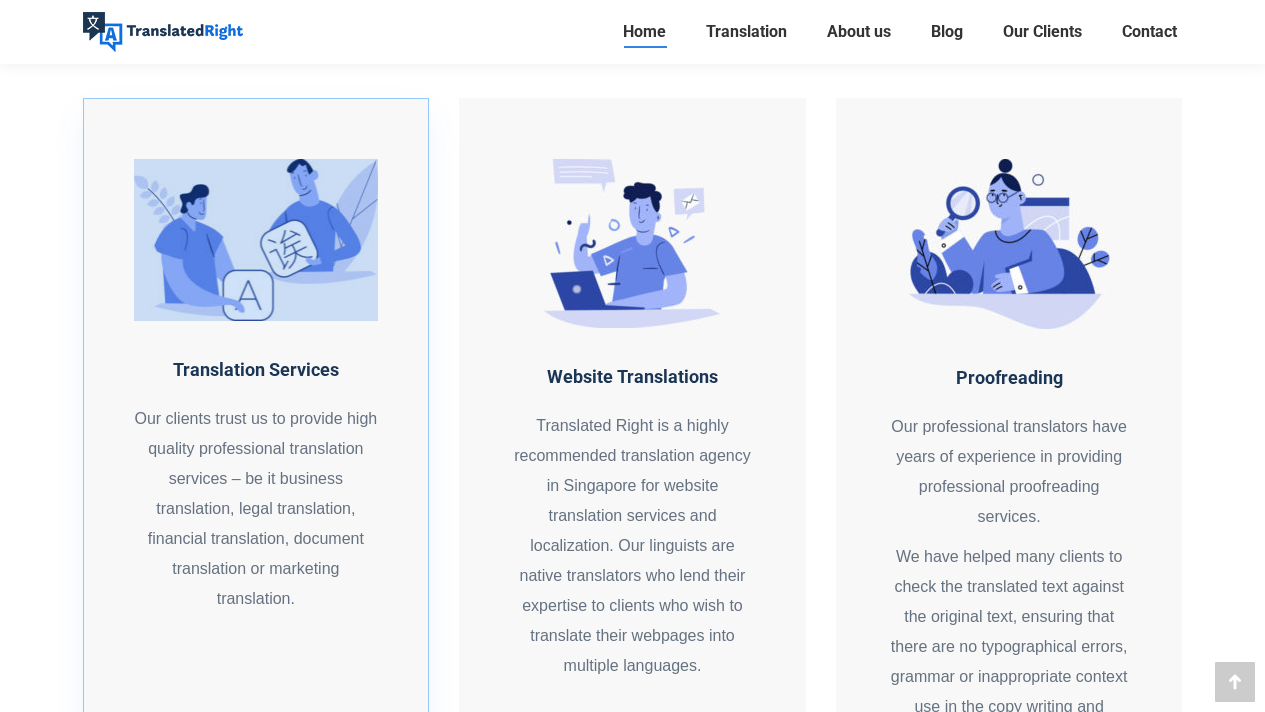 click at bounding box center [256, 240] 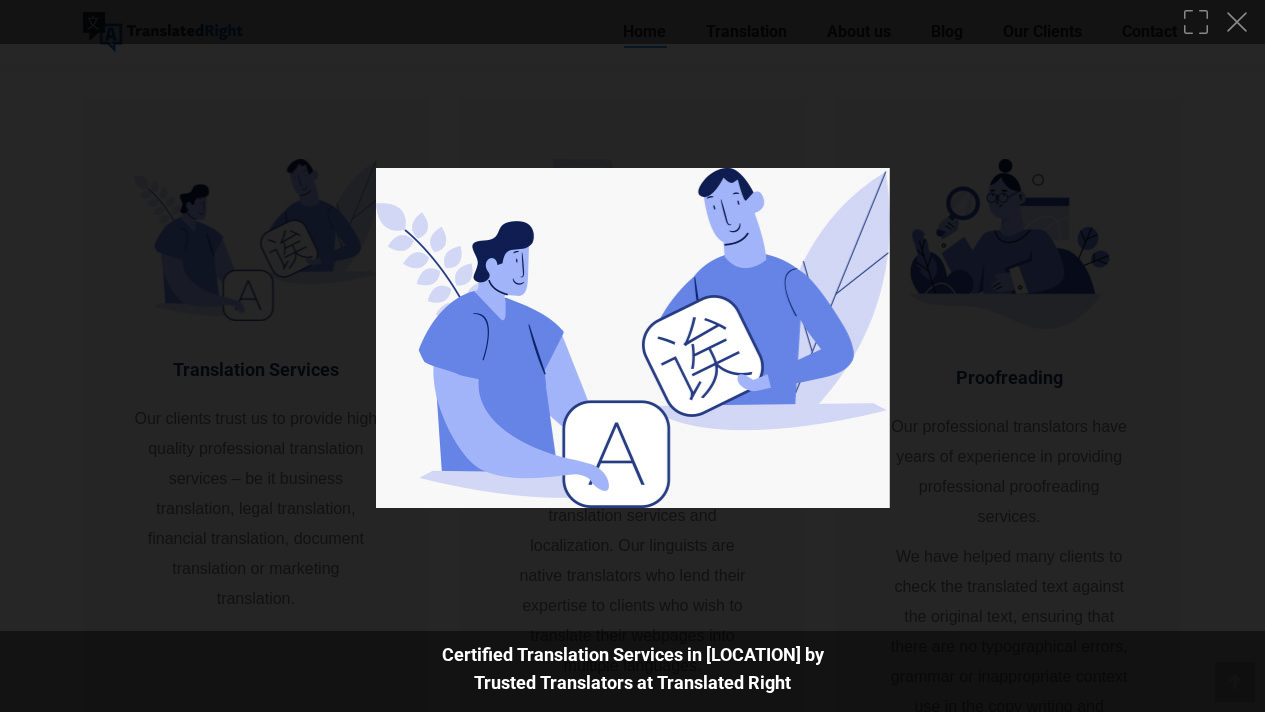 click at bounding box center (632, 356) 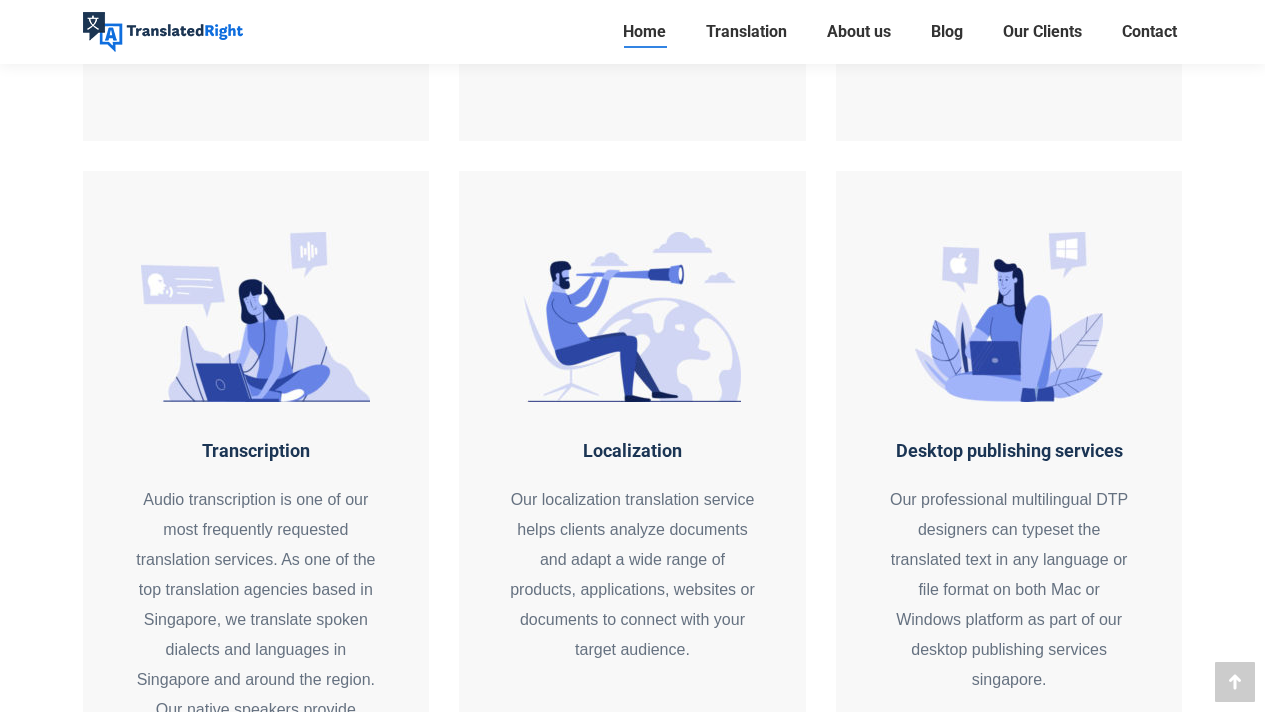 scroll, scrollTop: 2253, scrollLeft: 0, axis: vertical 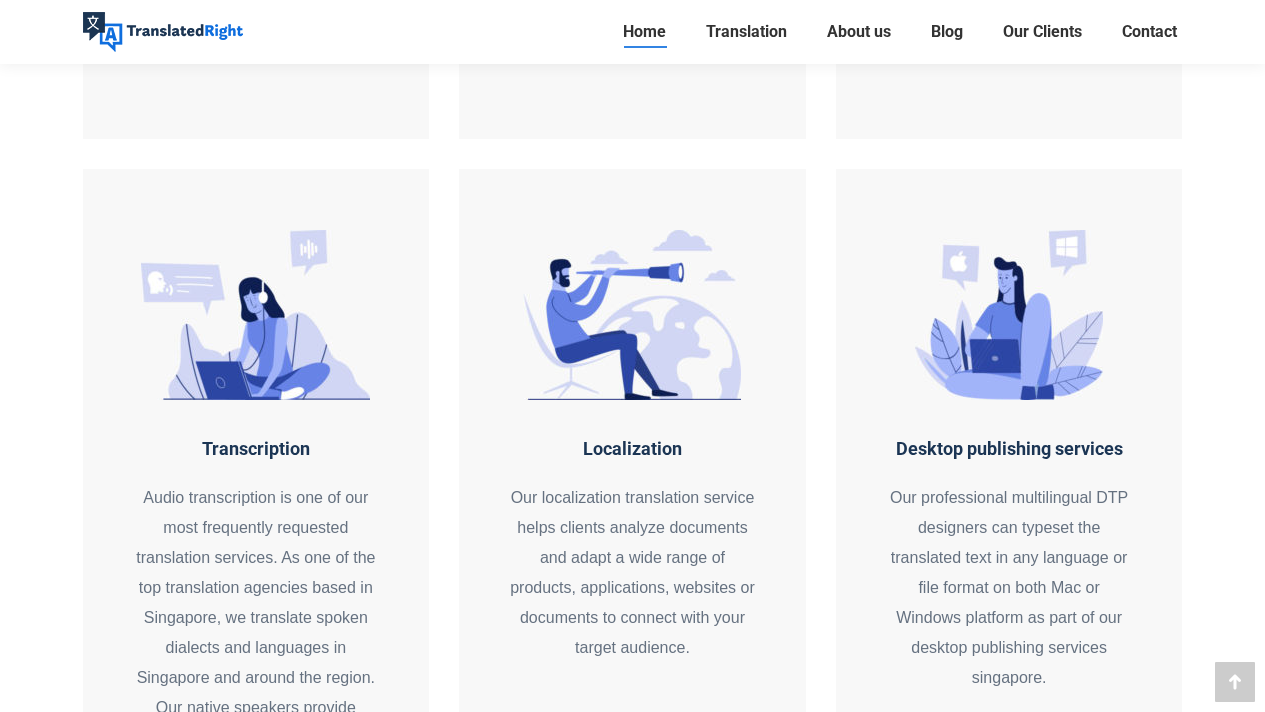 click on "Localization Our localization translation service helps clients analyze documents and adapt a wide range of products, applications, websites or documents to connect with your target audience." at bounding box center (632, 506) 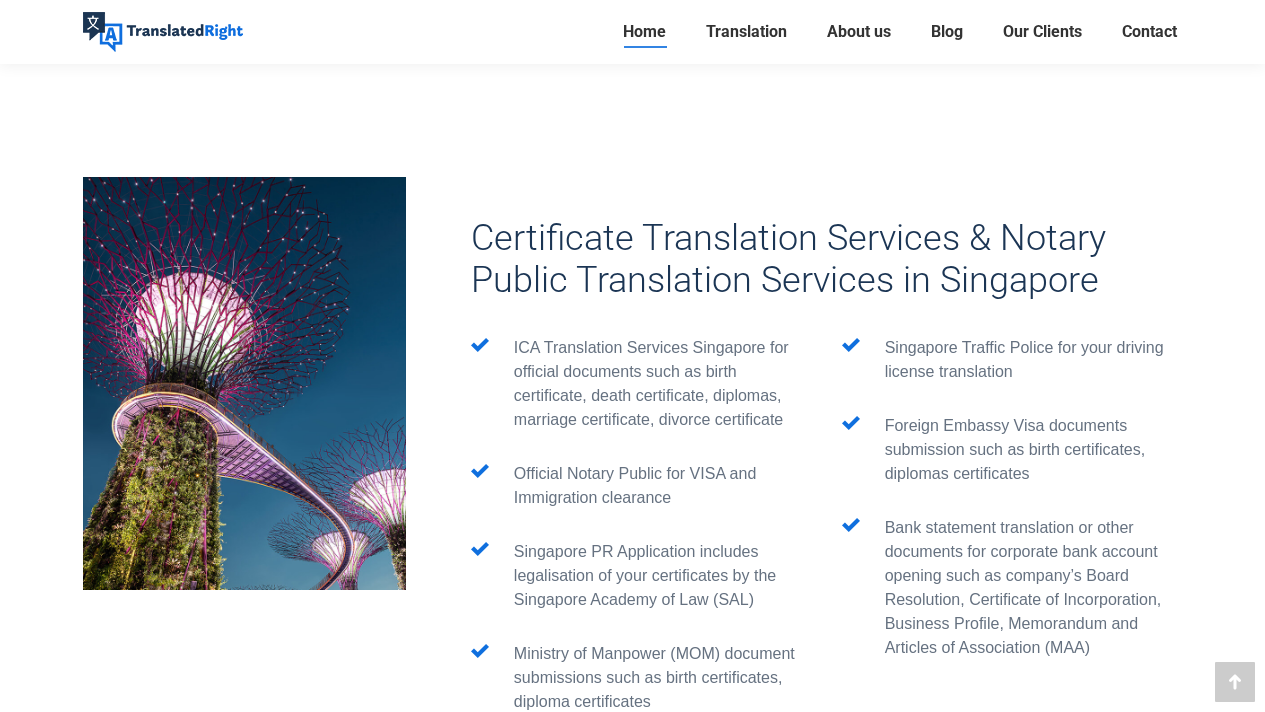 scroll, scrollTop: 3114, scrollLeft: 0, axis: vertical 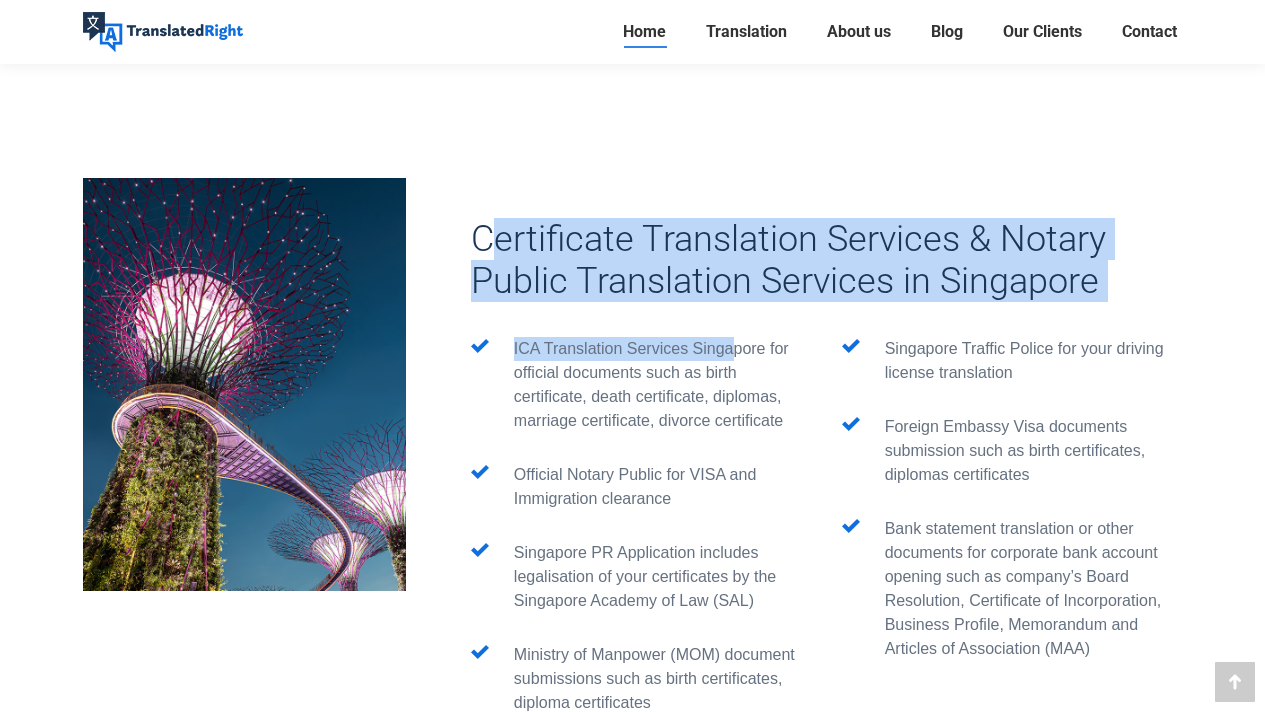 drag, startPoint x: 489, startPoint y: 242, endPoint x: 734, endPoint y: 330, distance: 260.3248 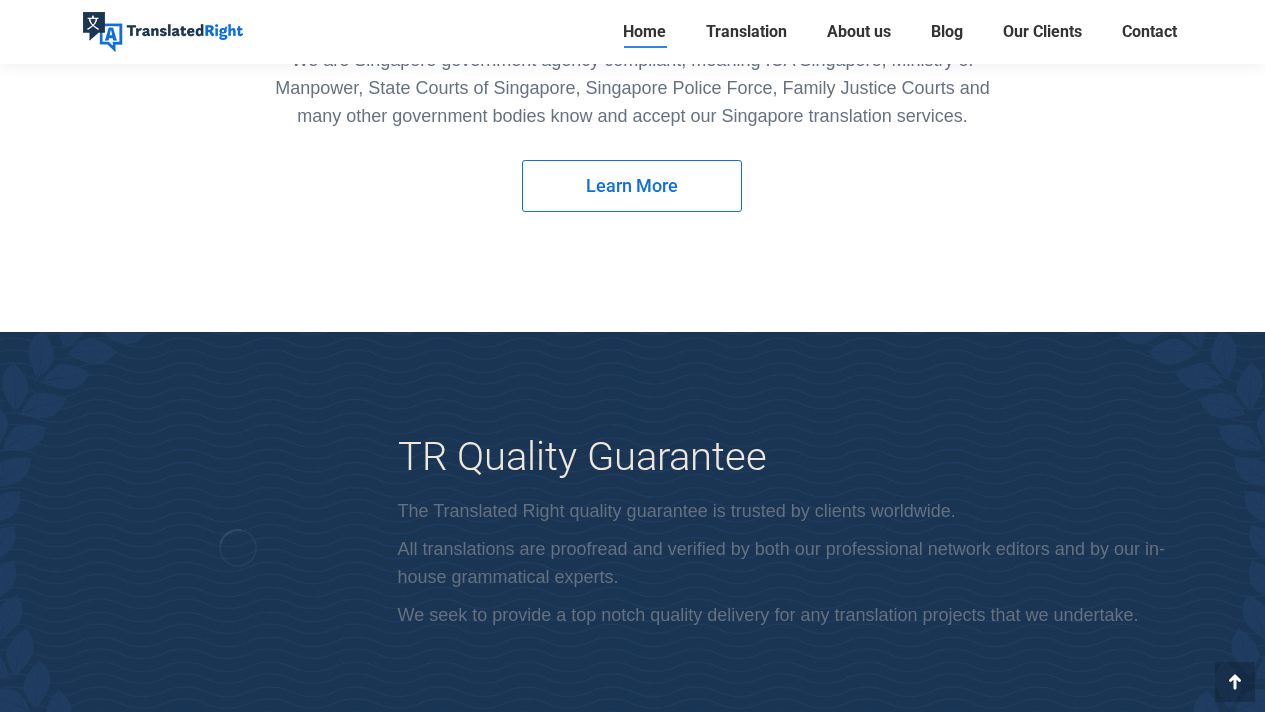 scroll, scrollTop: 4106, scrollLeft: 0, axis: vertical 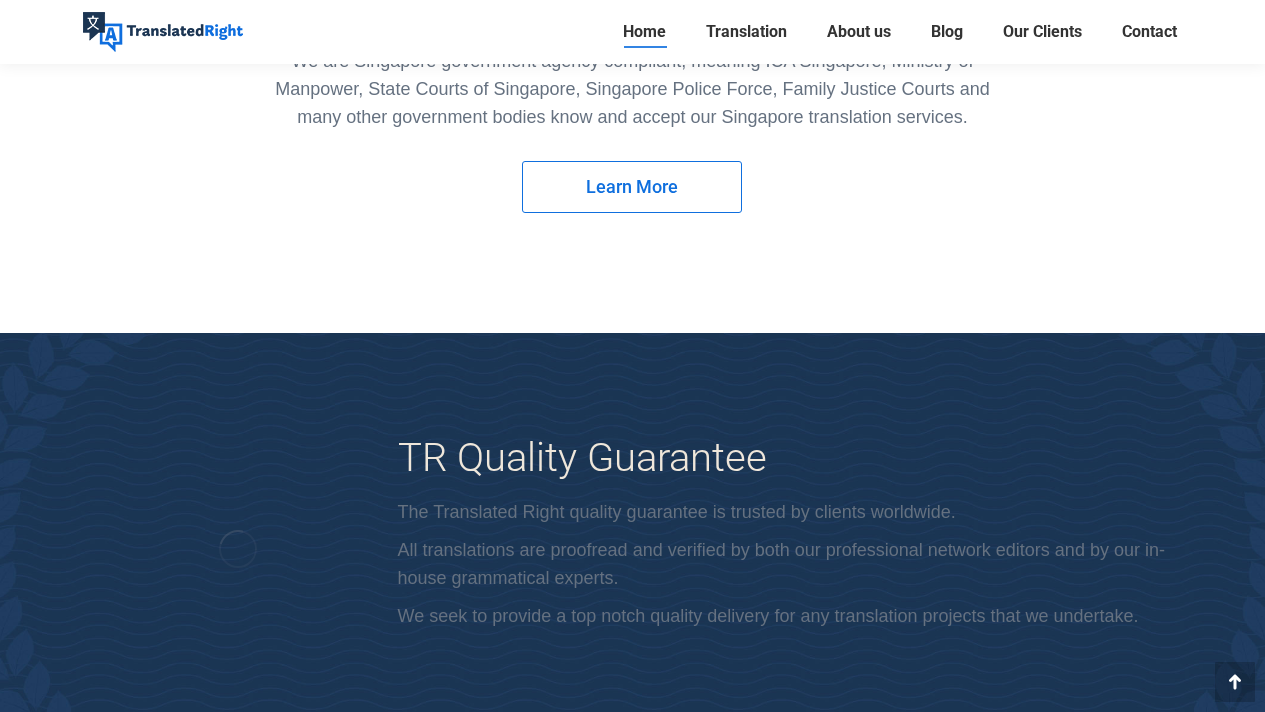 click on "Learn More" at bounding box center (632, 187) 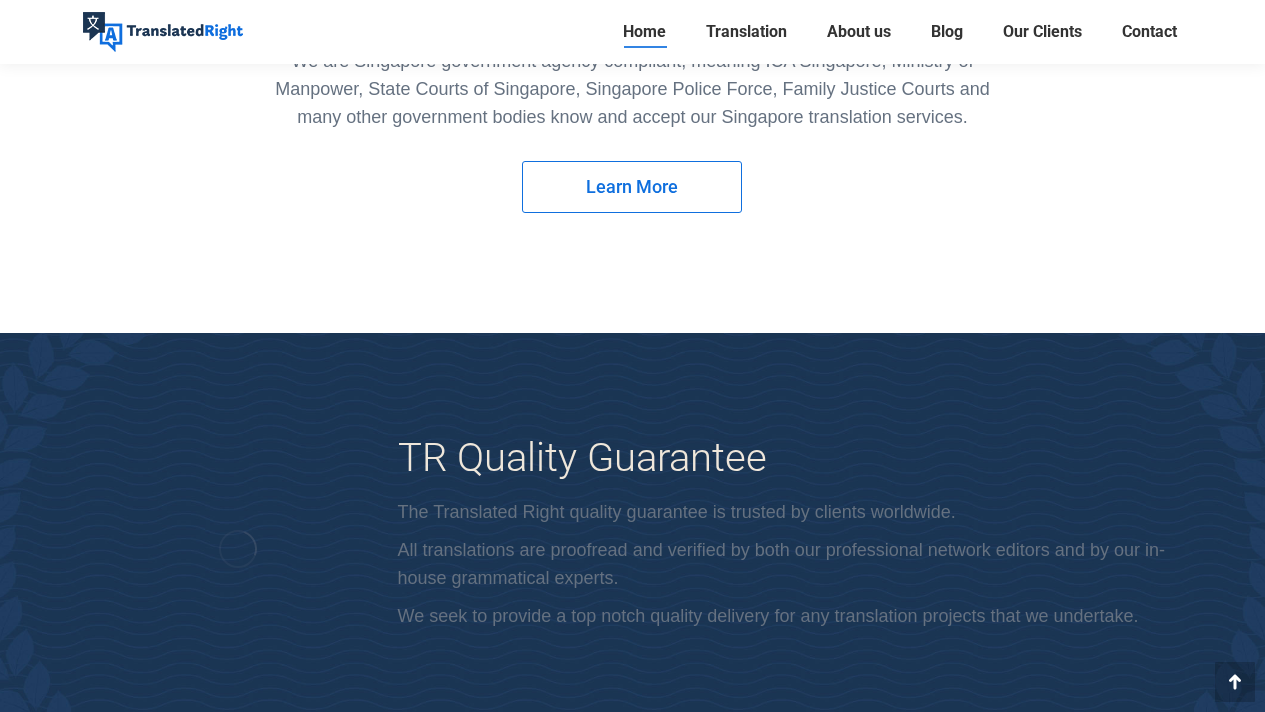 click on "Learn More" at bounding box center (632, 187) 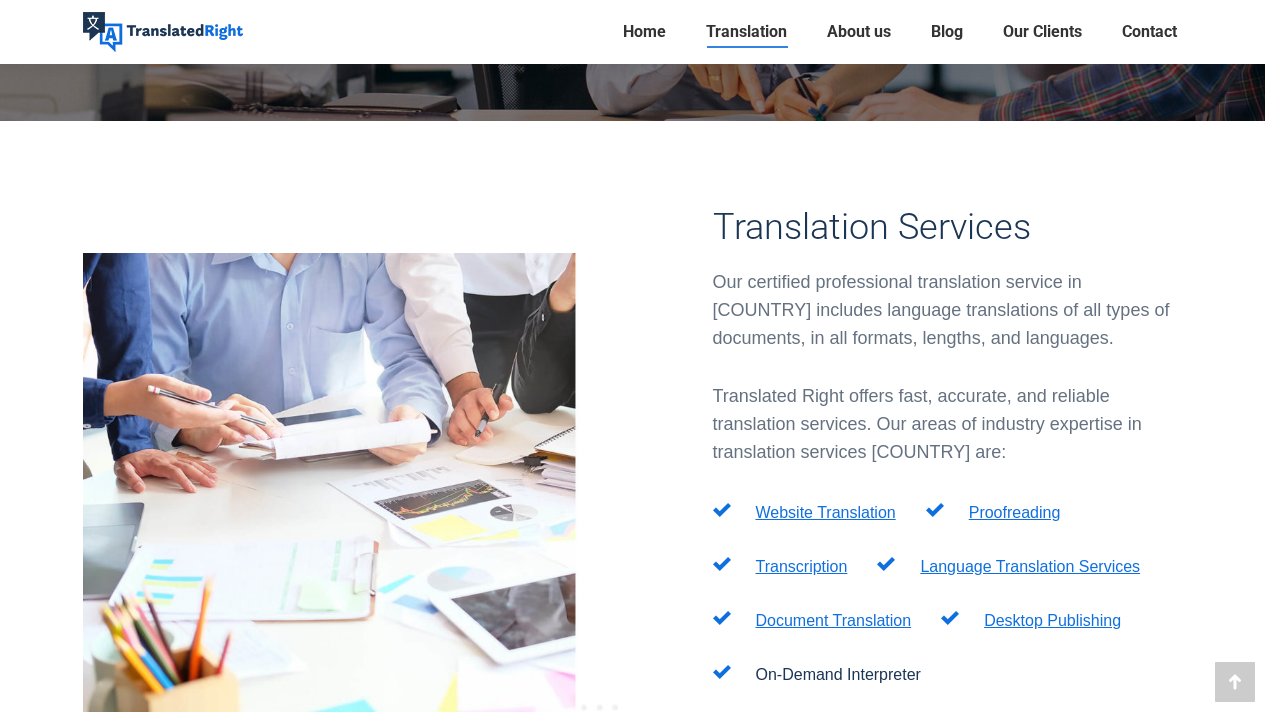 scroll, scrollTop: 451, scrollLeft: 0, axis: vertical 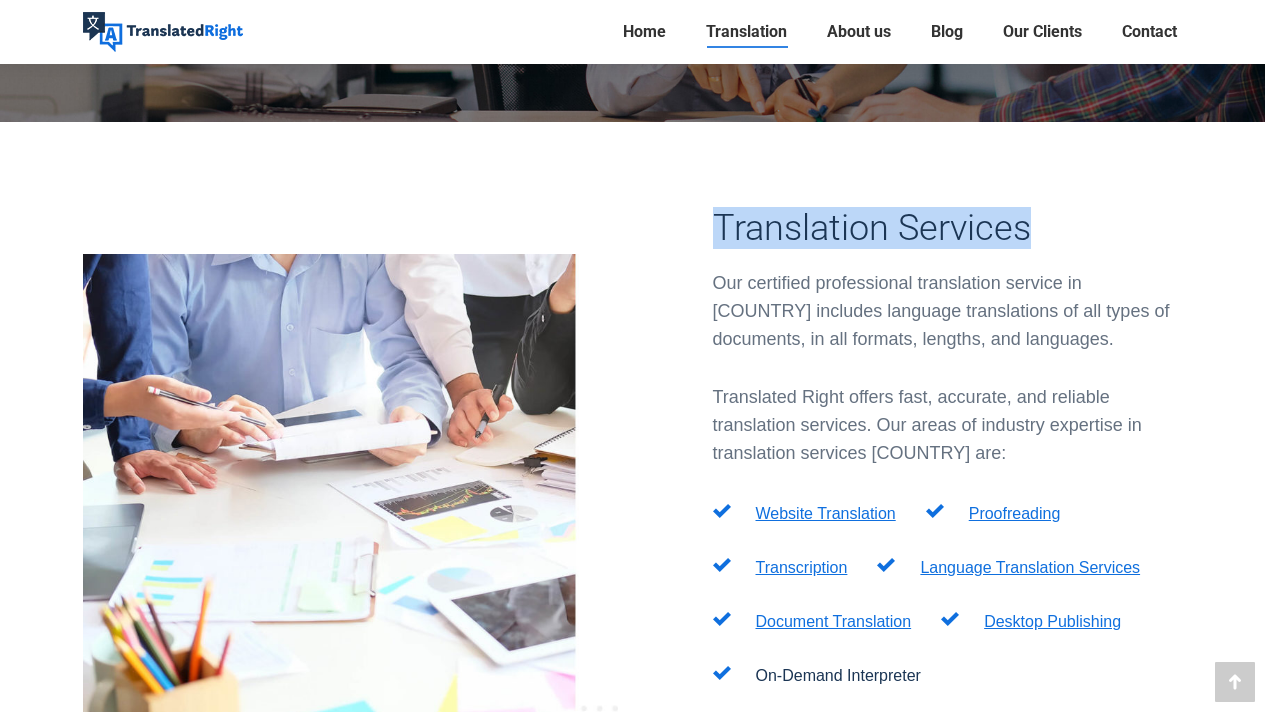drag, startPoint x: 716, startPoint y: 237, endPoint x: 1061, endPoint y: 217, distance: 345.57922 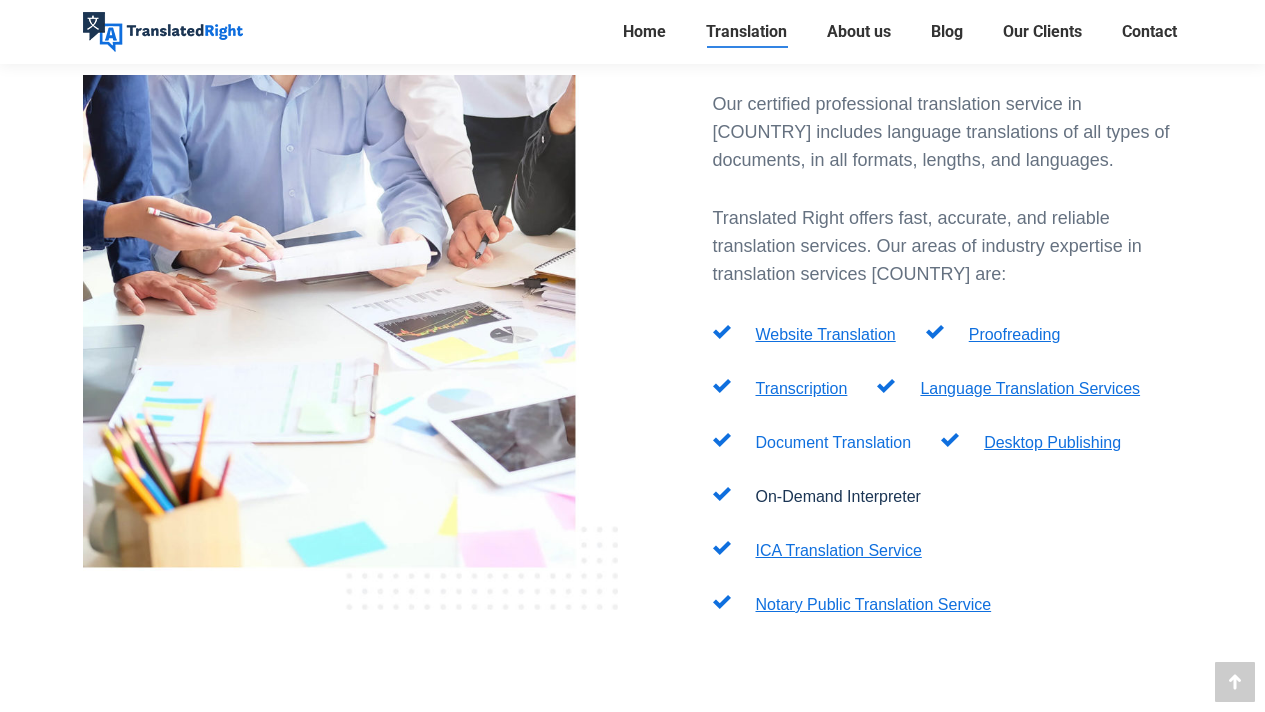 scroll, scrollTop: 631, scrollLeft: 0, axis: vertical 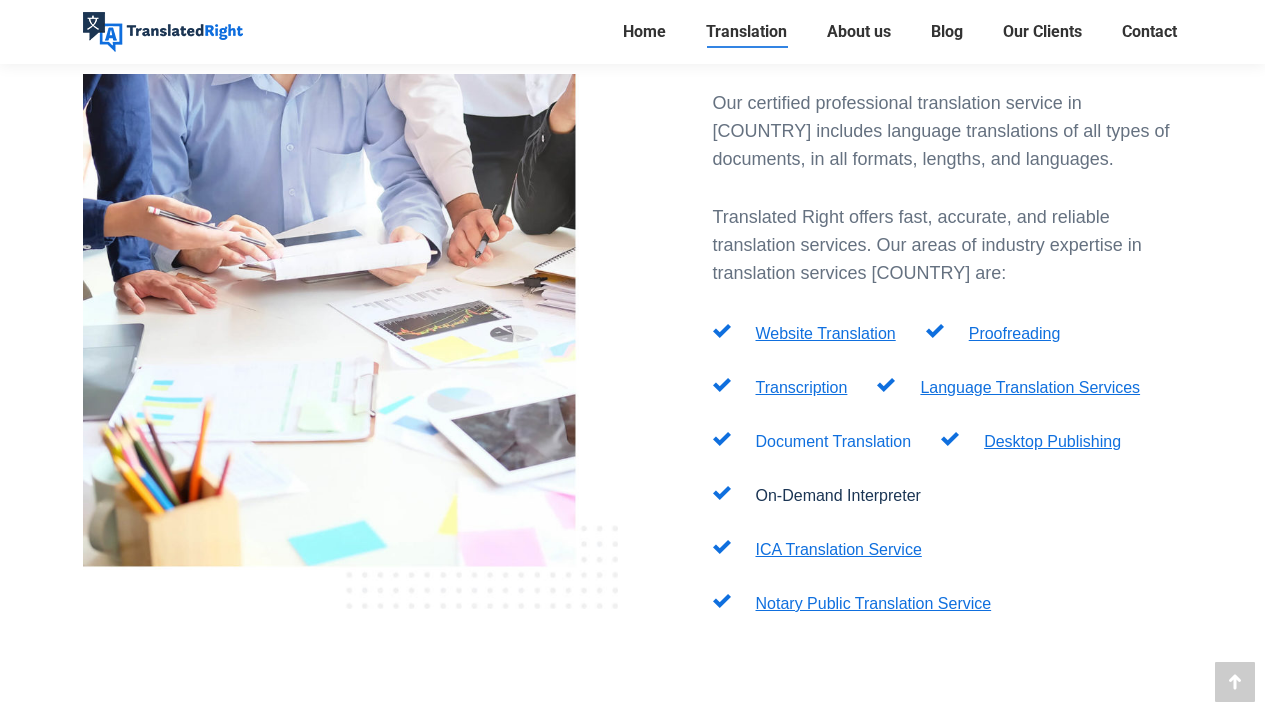 click on "Document Translation" at bounding box center [834, 441] 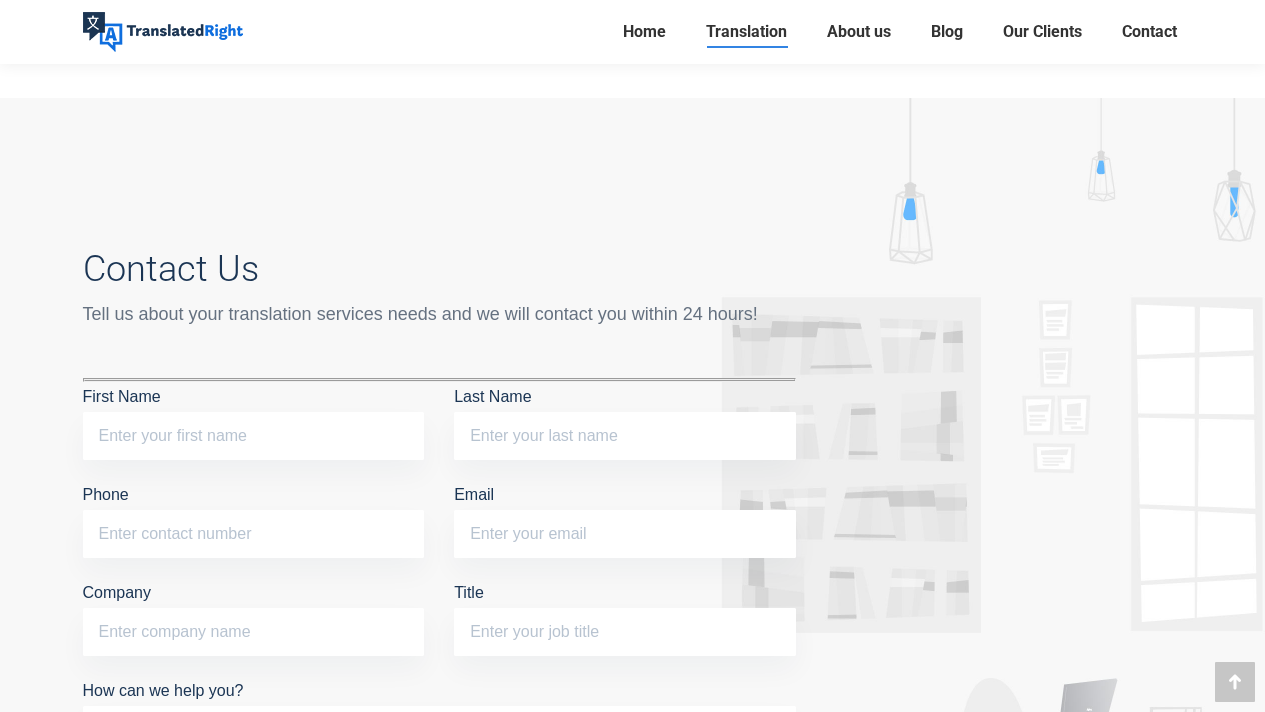 scroll, scrollTop: 8651, scrollLeft: 0, axis: vertical 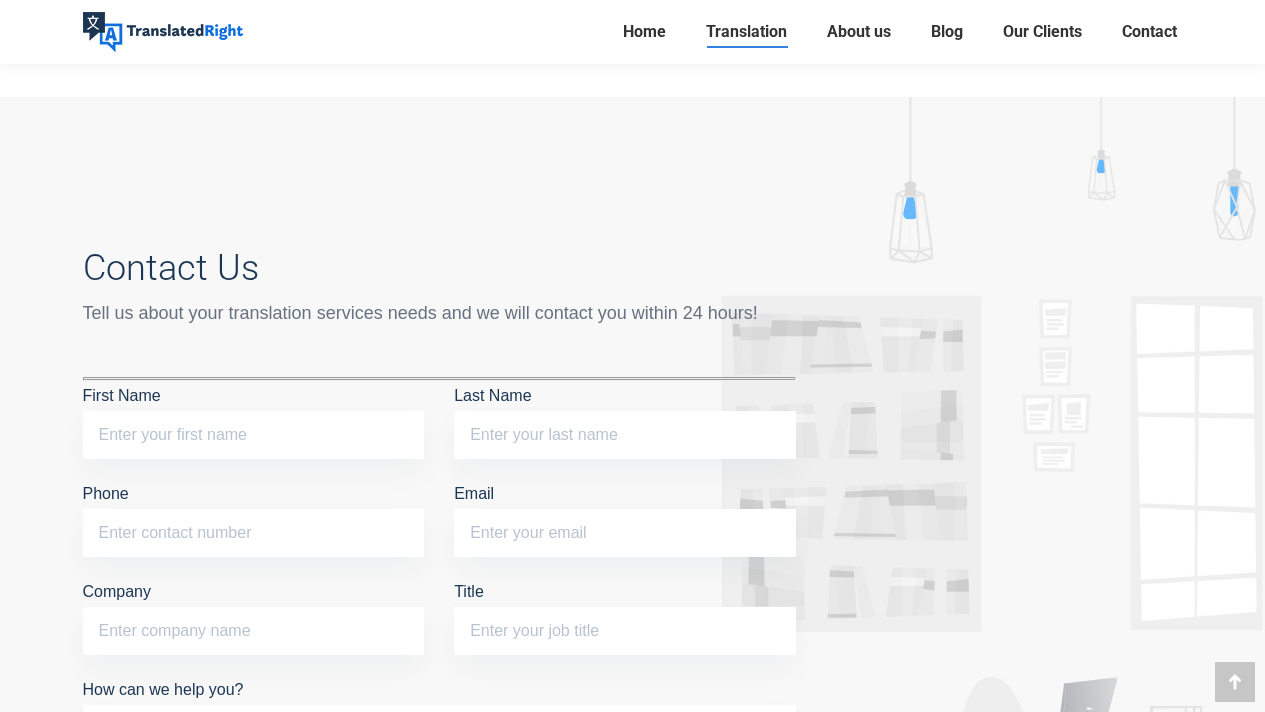 click on "Home" at bounding box center [651, 32] 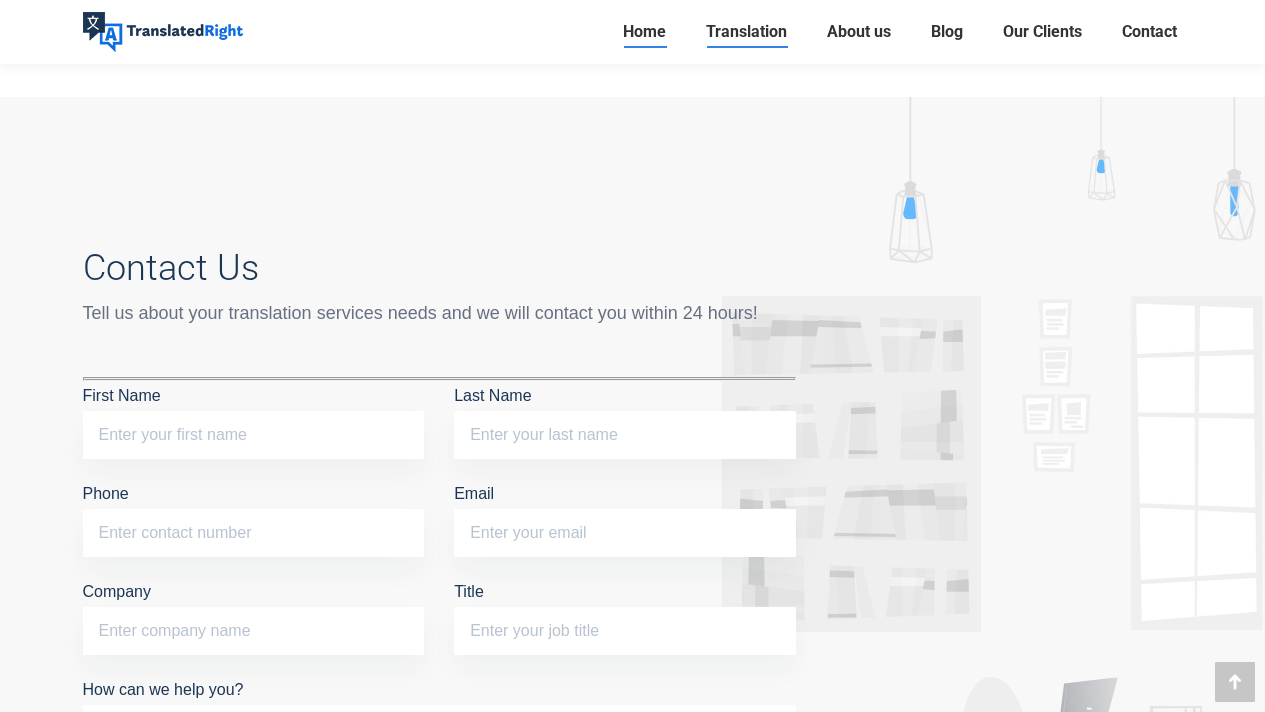 click on "Home" at bounding box center [644, 32] 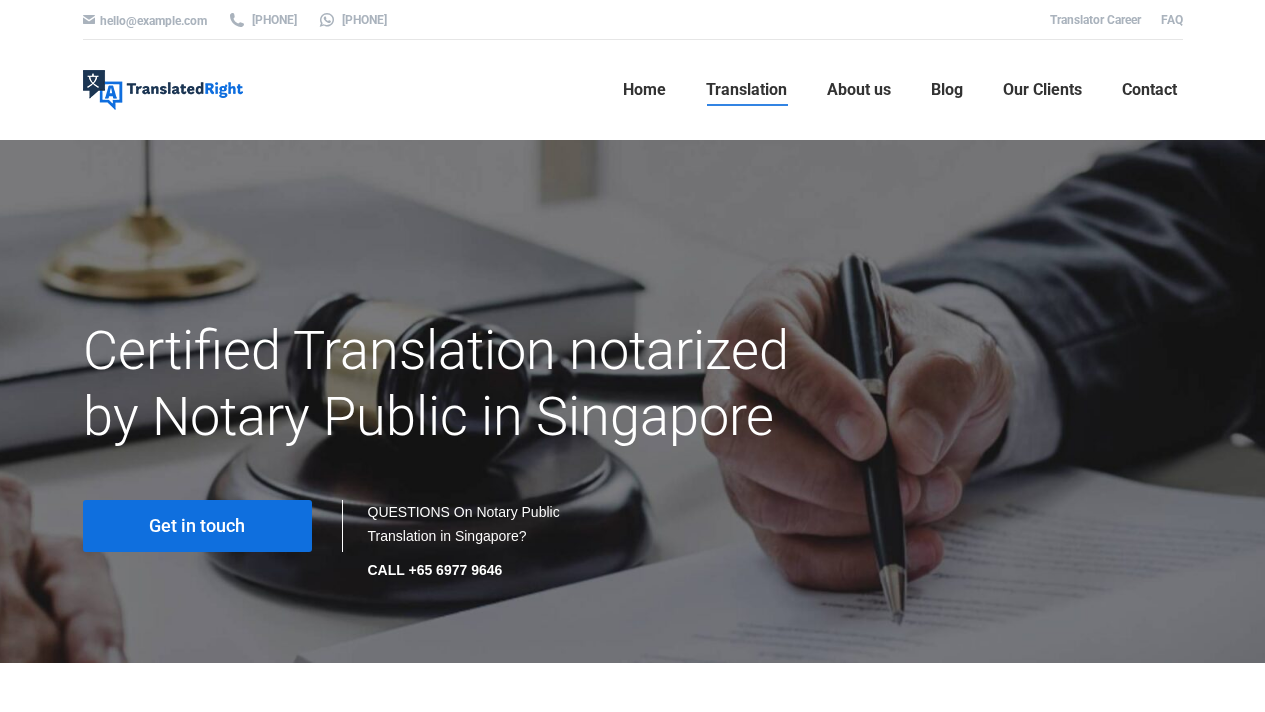 scroll, scrollTop: 0, scrollLeft: 0, axis: both 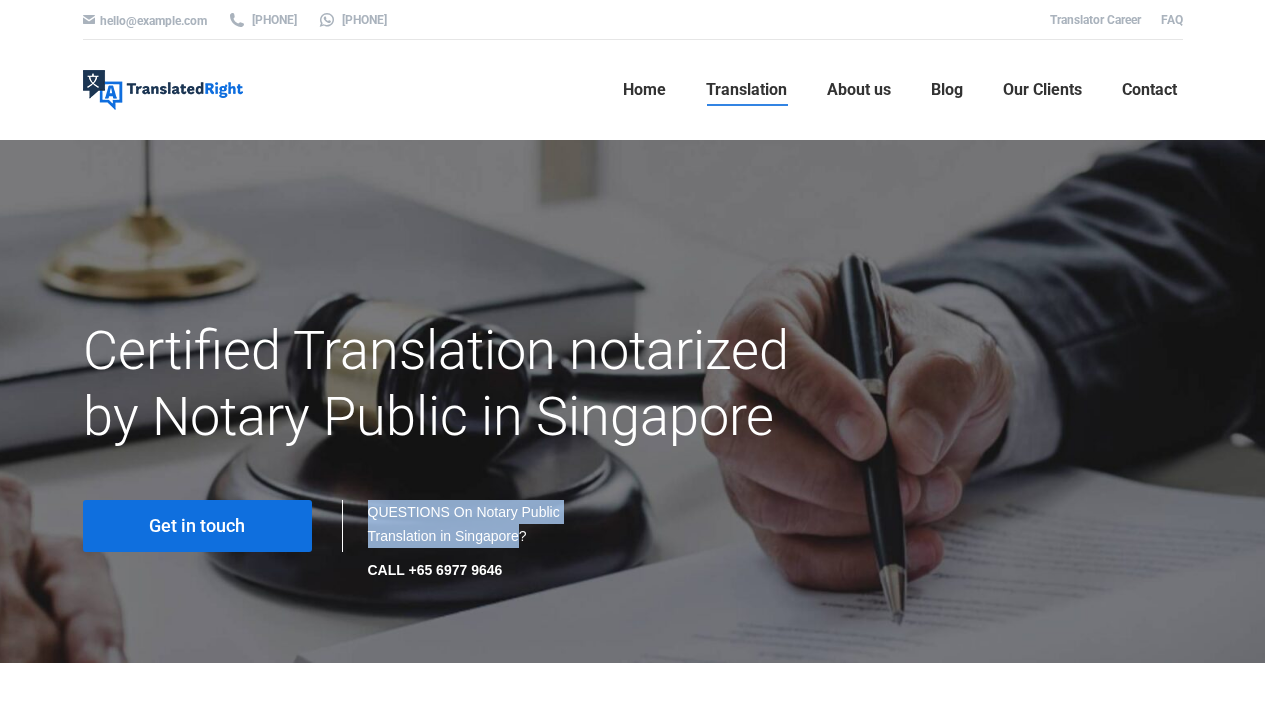drag, startPoint x: 370, startPoint y: 510, endPoint x: 521, endPoint y: 538, distance: 153.57408 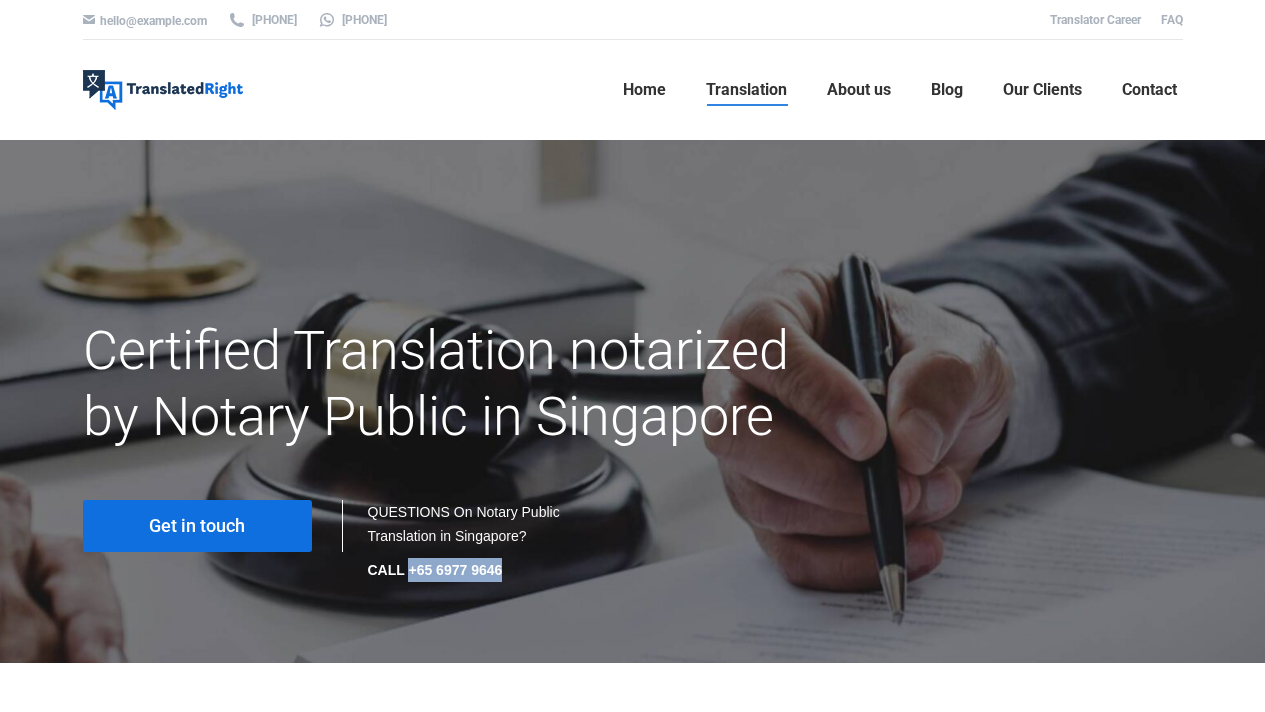 drag, startPoint x: 407, startPoint y: 564, endPoint x: 543, endPoint y: 561, distance: 136.03308 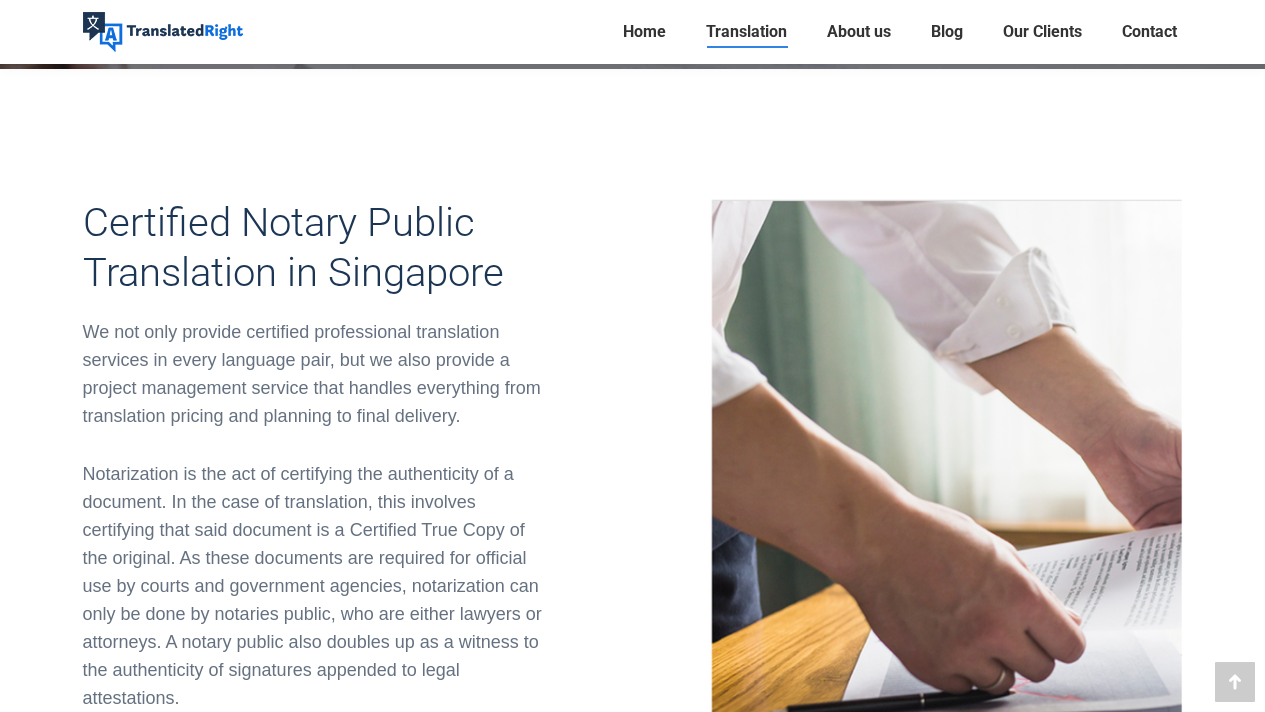 scroll, scrollTop: 596, scrollLeft: 0, axis: vertical 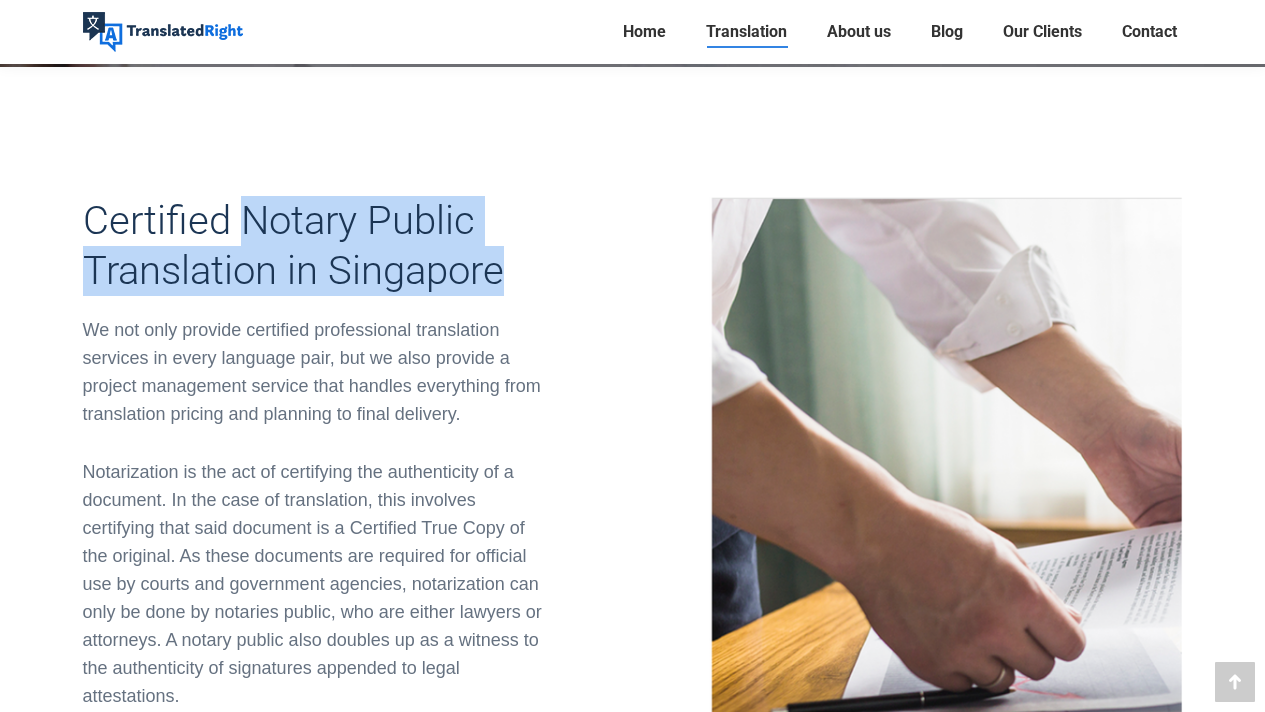 drag, startPoint x: 277, startPoint y: 232, endPoint x: 591, endPoint y: 260, distance: 315.24594 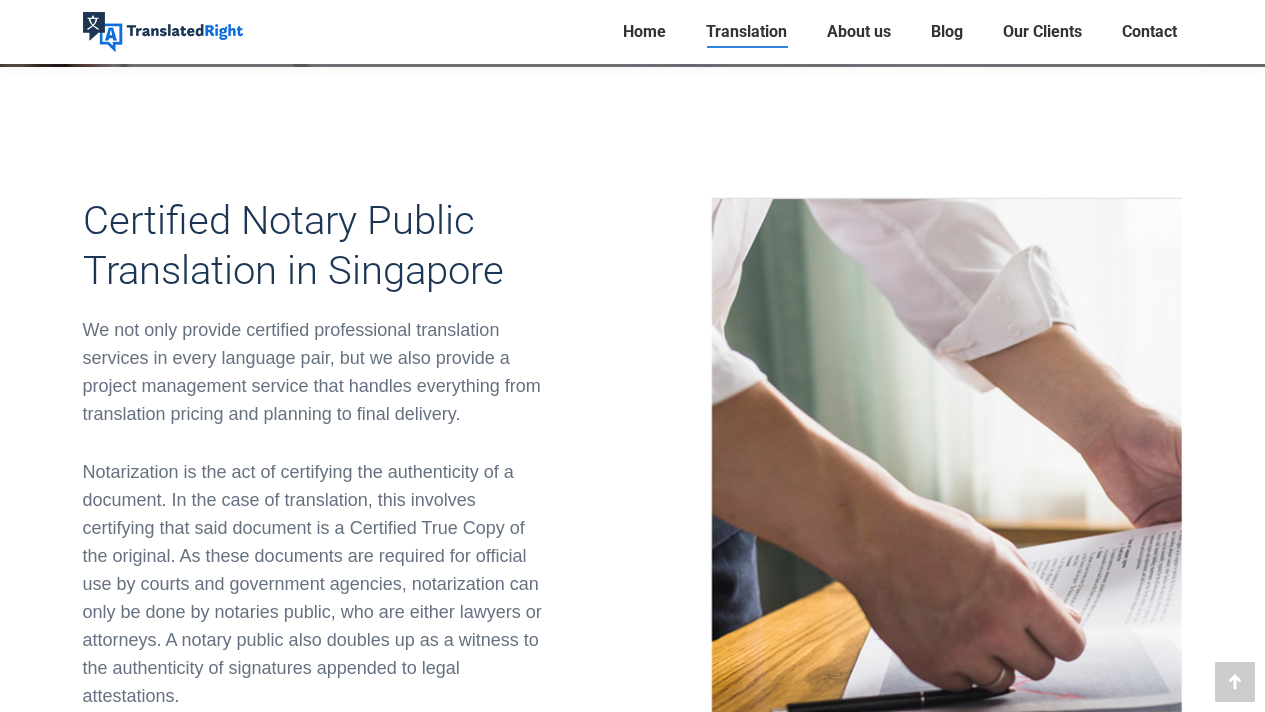 click on "We not only provide certified professional translation services in every language pair, but we also provide a project management service that handles everything from translation pricing and planning to final delivery." at bounding box center [318, 372] 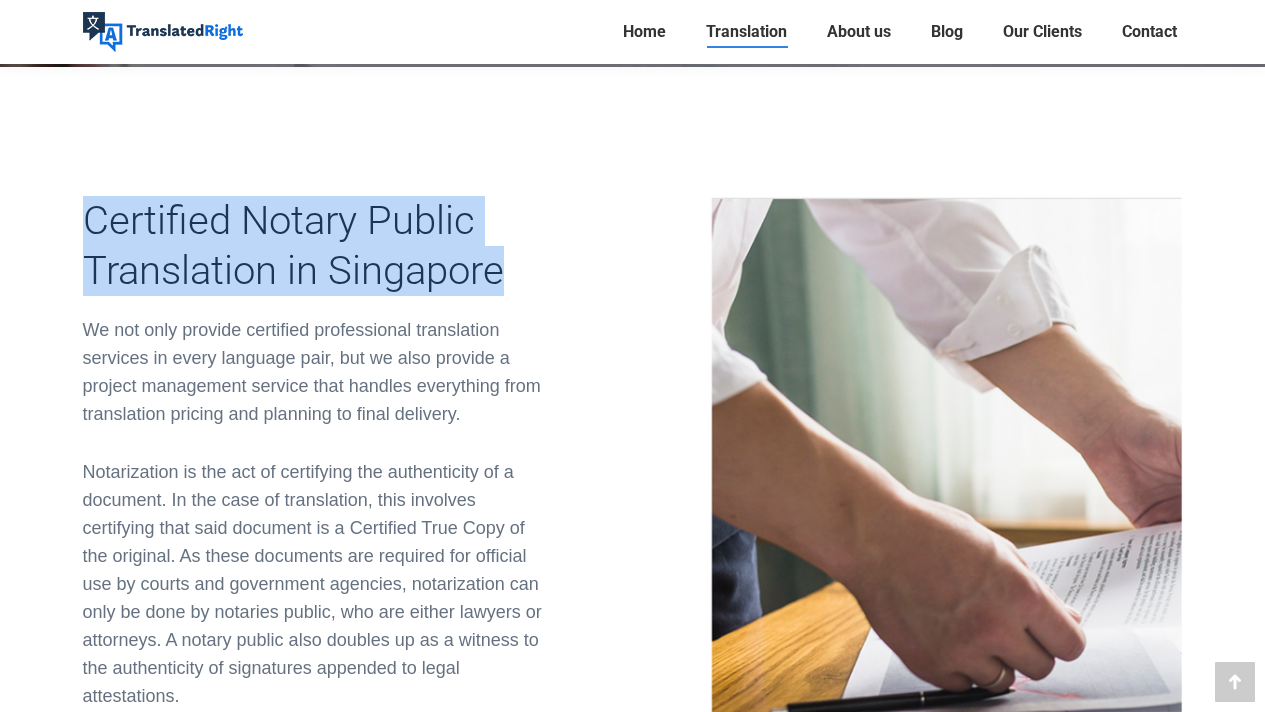drag, startPoint x: 86, startPoint y: 211, endPoint x: 550, endPoint y: 261, distance: 466.6862 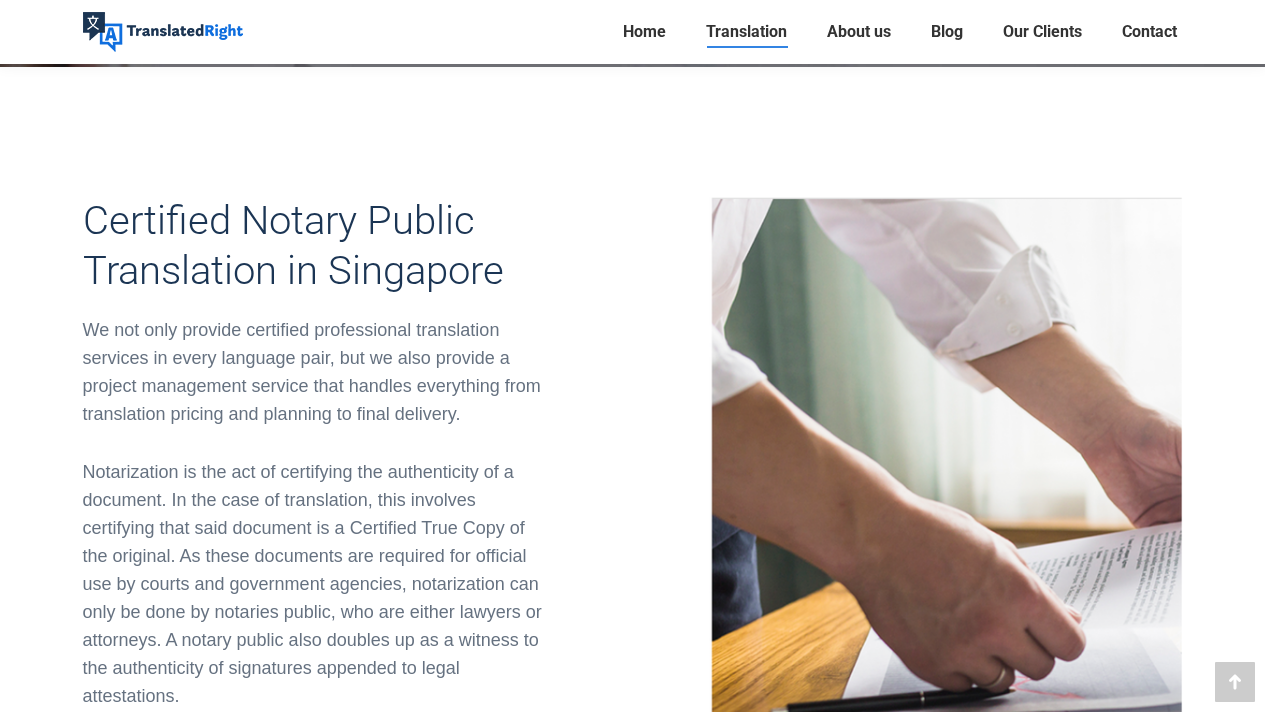 click on "We not only provide certified professional translation services in every language pair, but we also provide a project management service that handles everything from translation pricing and planning to final delivery." at bounding box center [318, 372] 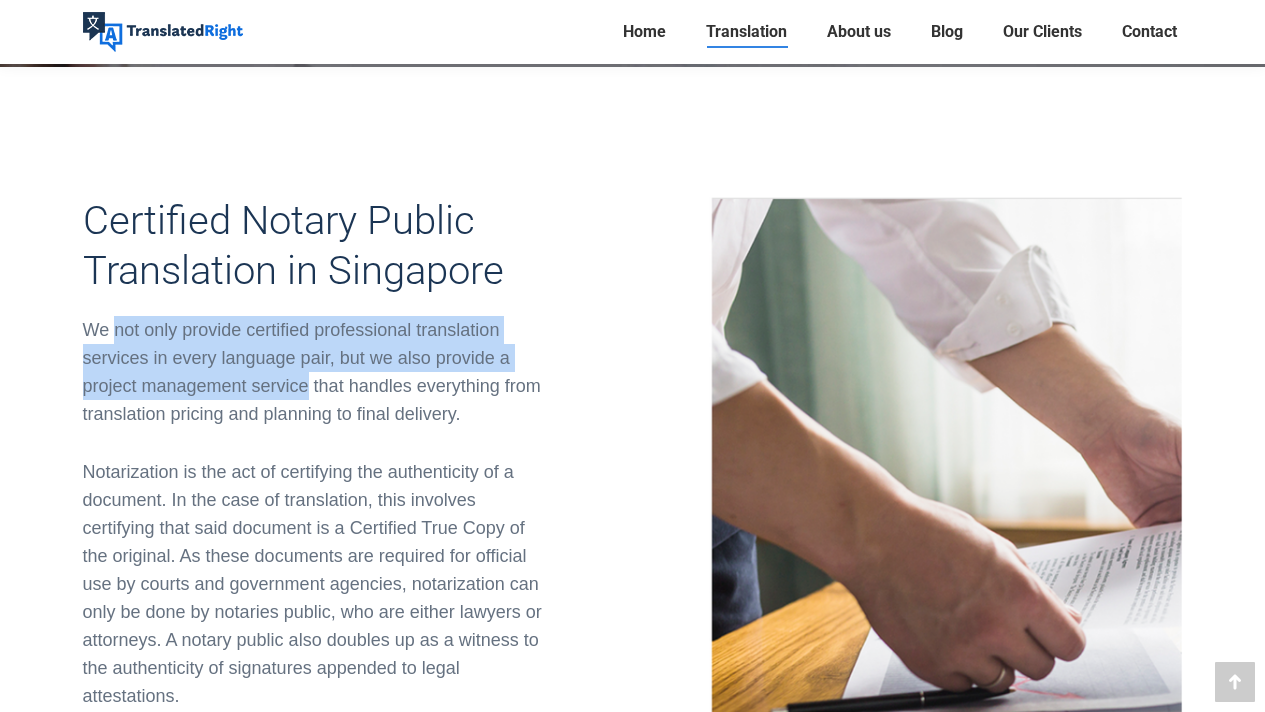 drag, startPoint x: 117, startPoint y: 326, endPoint x: 310, endPoint y: 381, distance: 200.68384 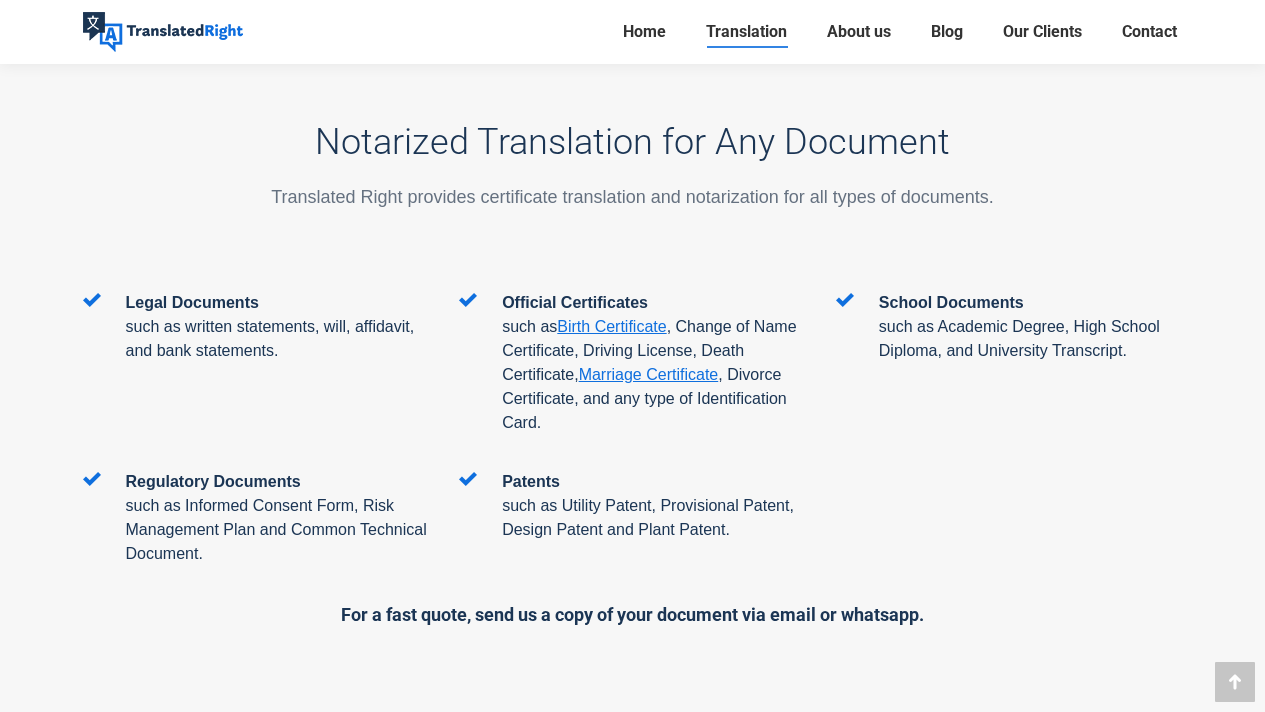 scroll, scrollTop: 3160, scrollLeft: 0, axis: vertical 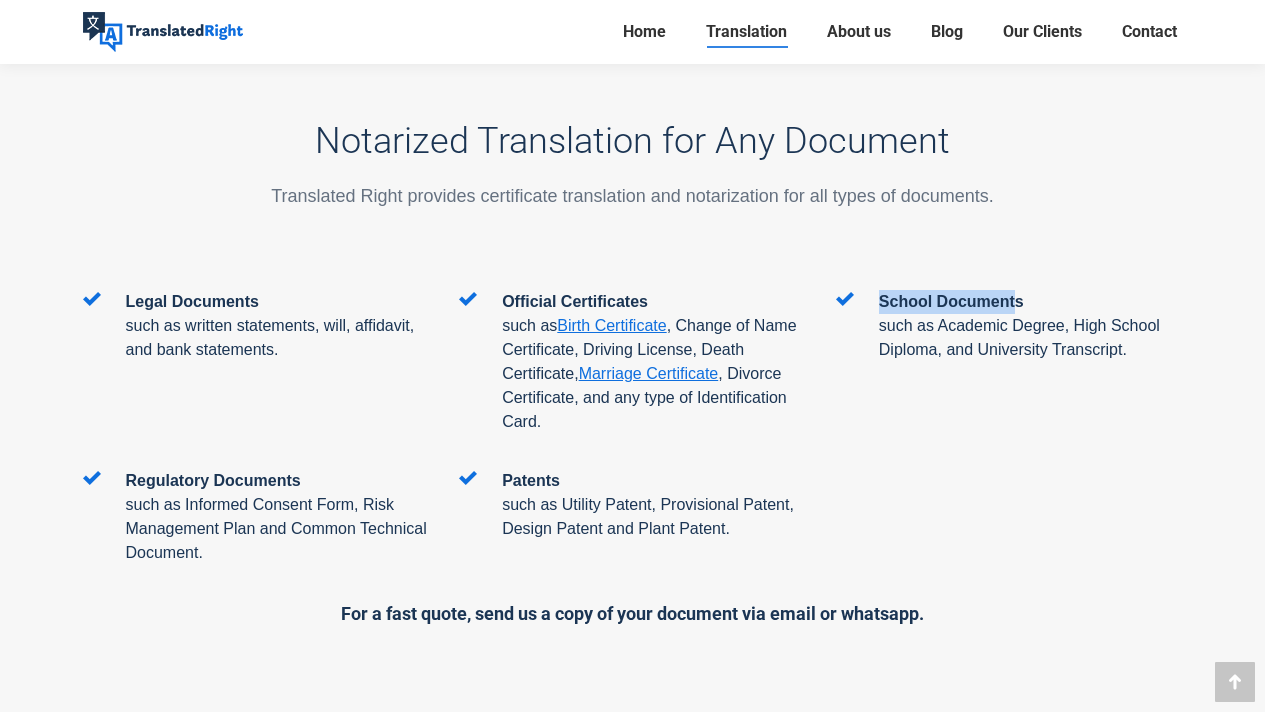 drag, startPoint x: 880, startPoint y: 292, endPoint x: 1019, endPoint y: 303, distance: 139.43457 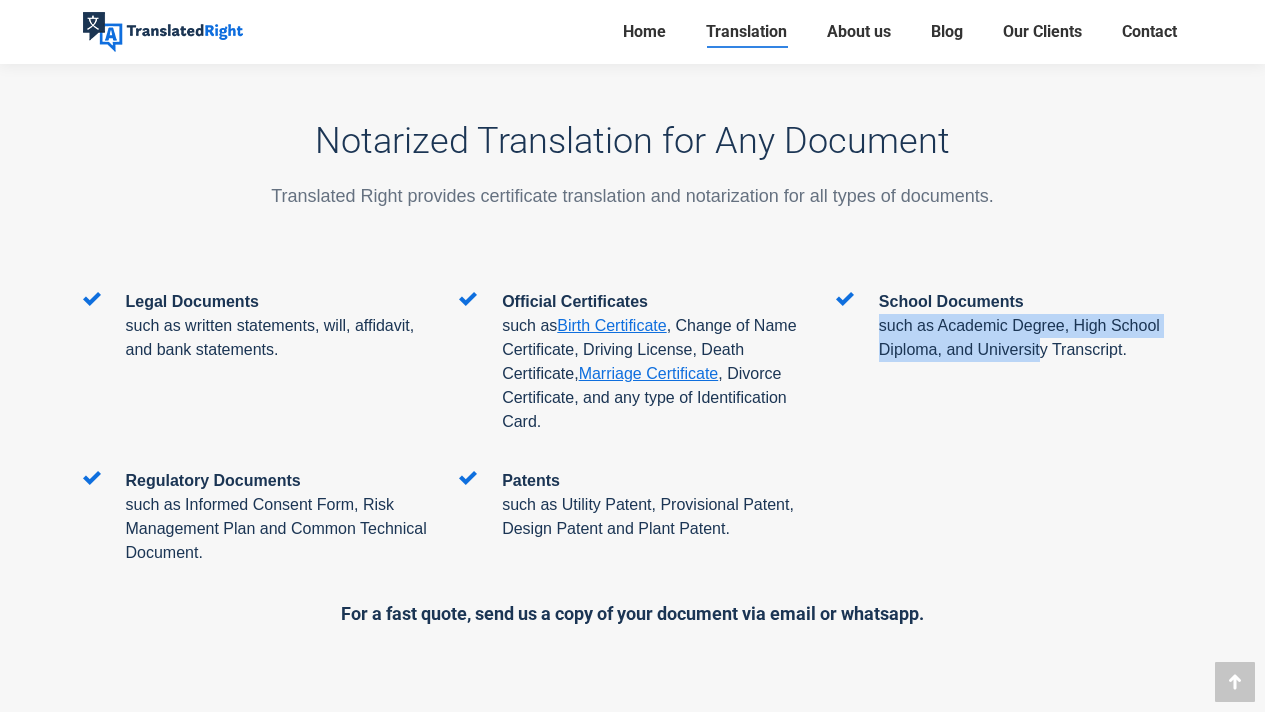 drag, startPoint x: 875, startPoint y: 335, endPoint x: 1040, endPoint y: 350, distance: 165.68042 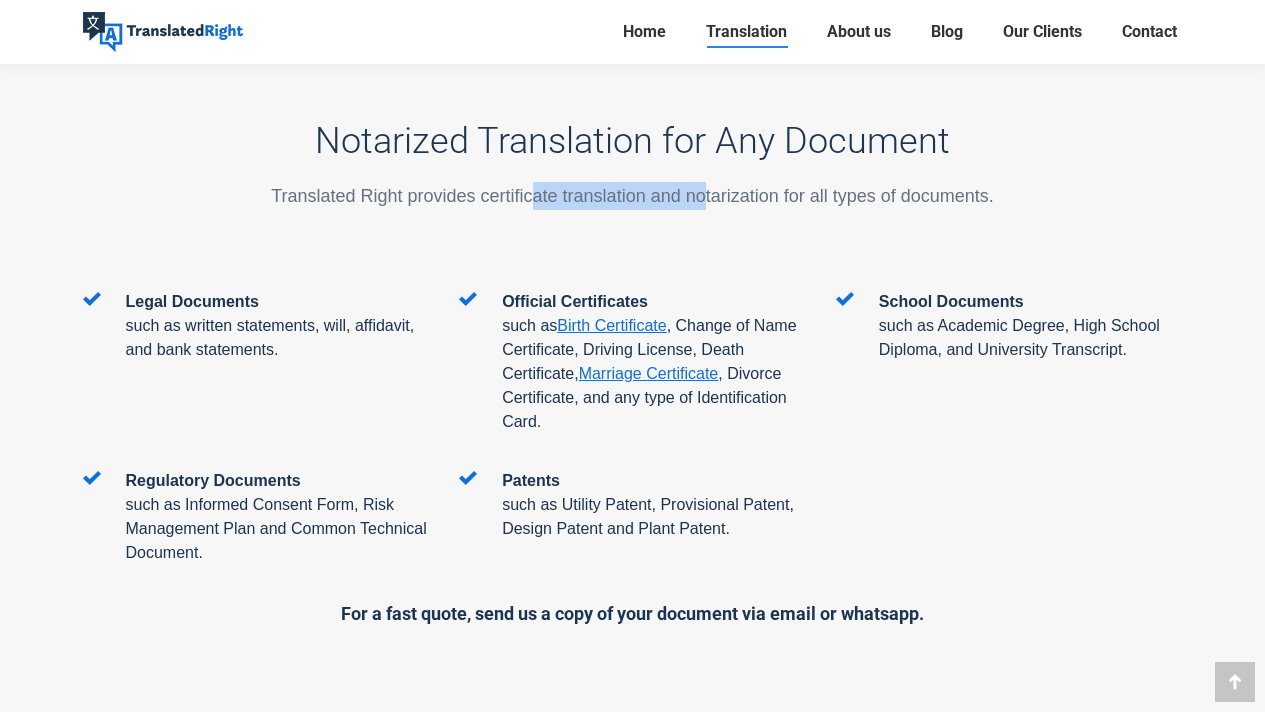 drag, startPoint x: 535, startPoint y: 192, endPoint x: 707, endPoint y: 205, distance: 172.49059 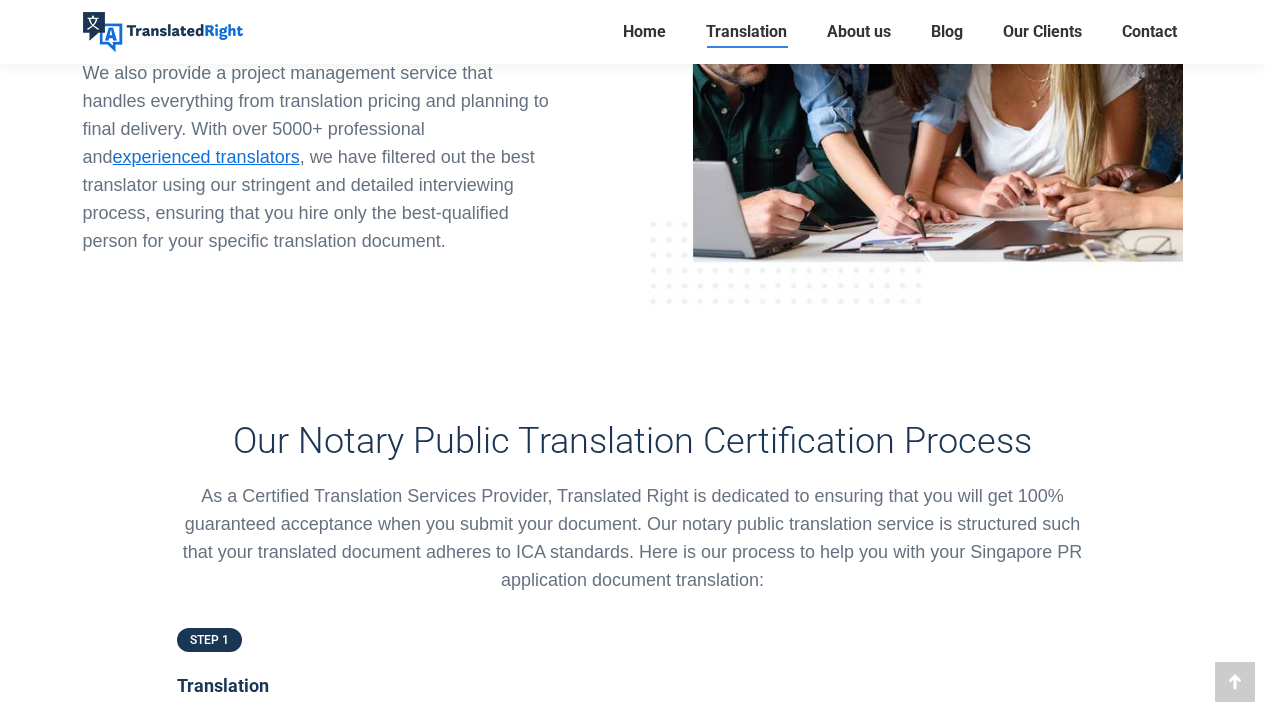 scroll, scrollTop: 4553, scrollLeft: 0, axis: vertical 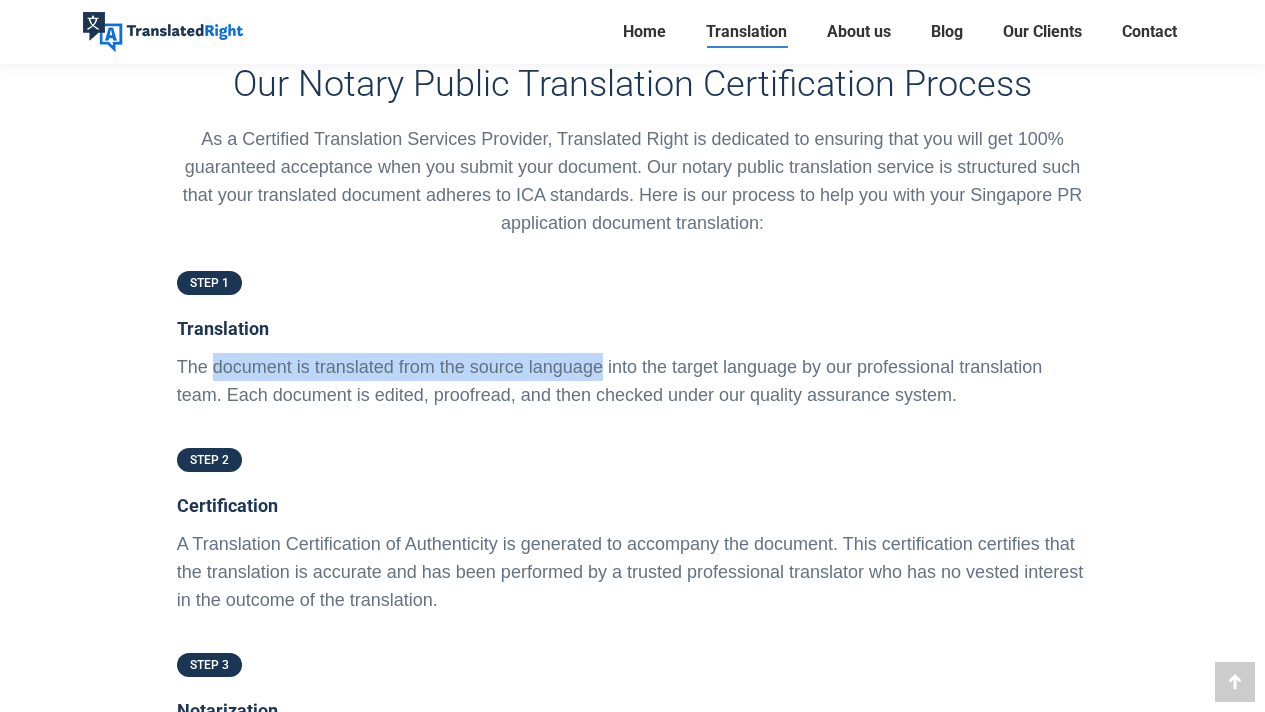 drag, startPoint x: 212, startPoint y: 357, endPoint x: 598, endPoint y: 369, distance: 386.1865 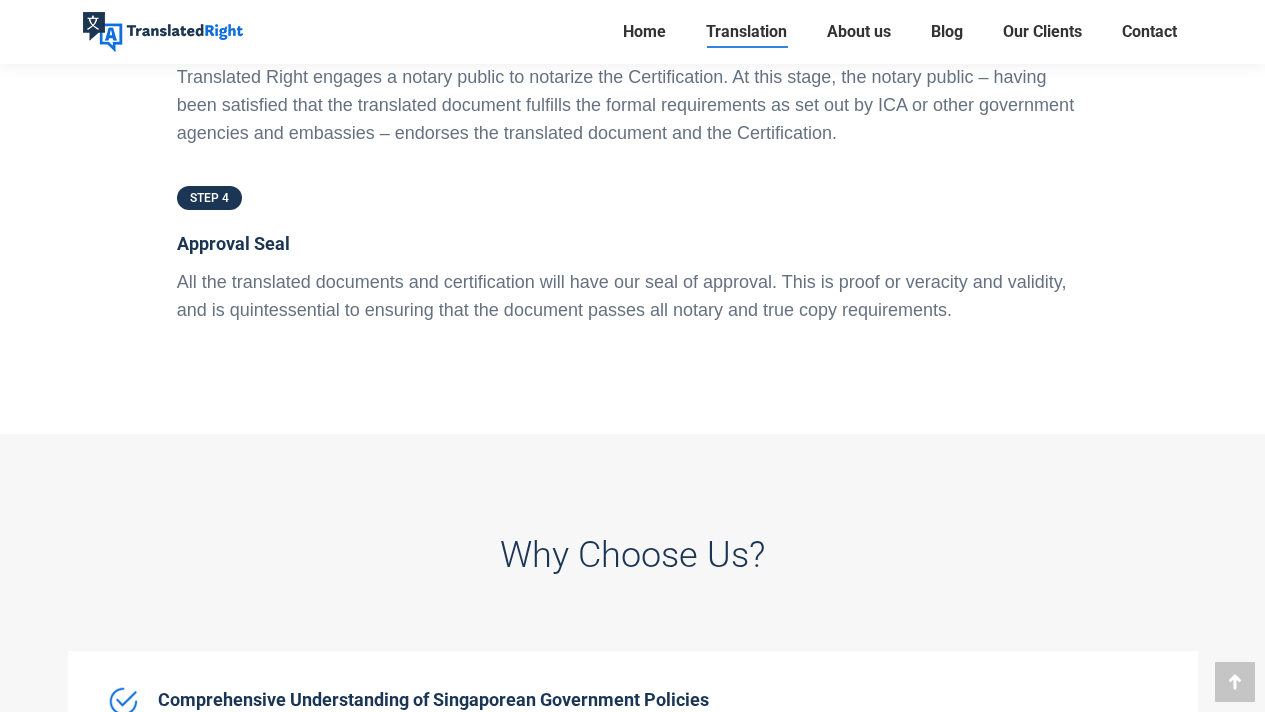scroll, scrollTop: 5236, scrollLeft: 0, axis: vertical 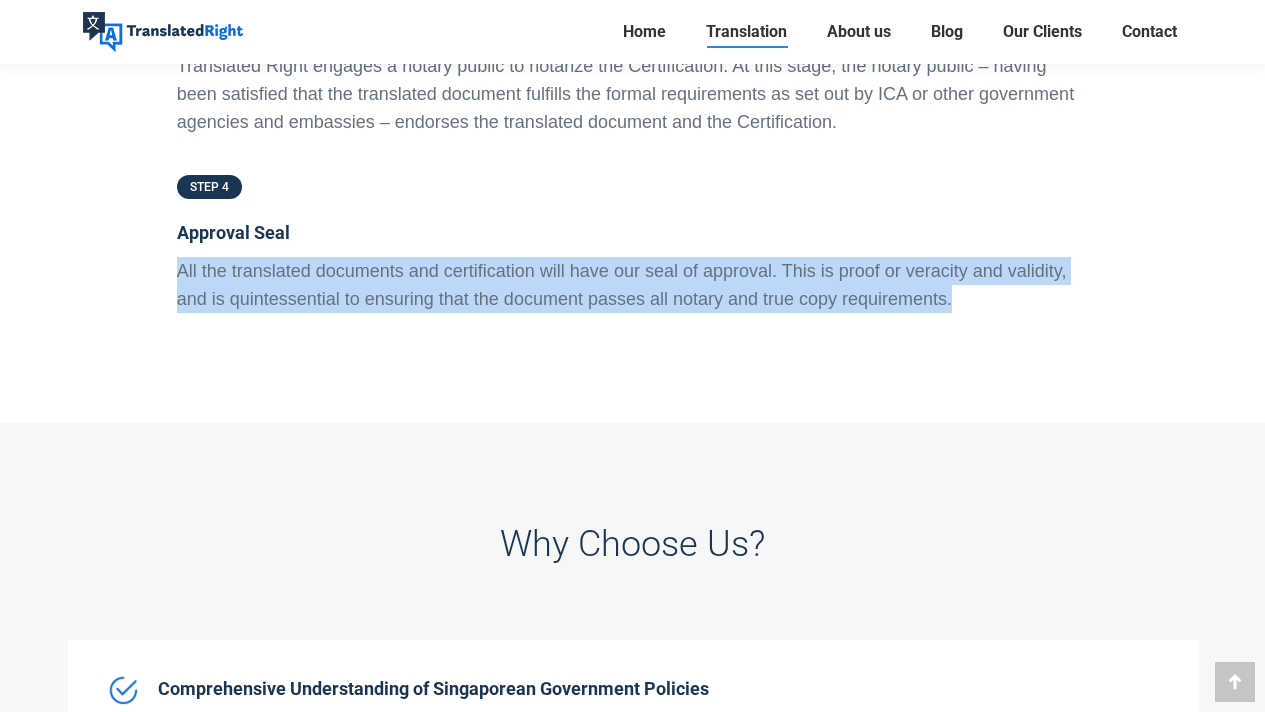 drag, startPoint x: 181, startPoint y: 263, endPoint x: 1025, endPoint y: 296, distance: 844.6449 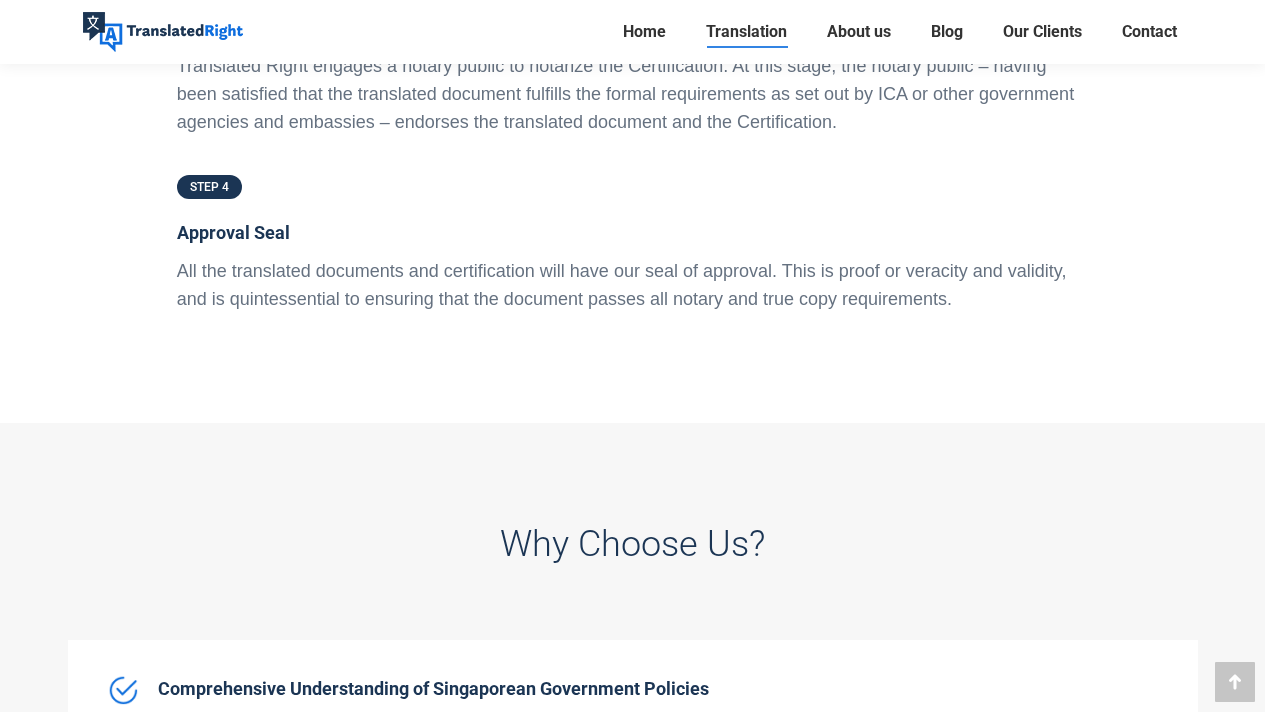 click at bounding box center (633, 385) 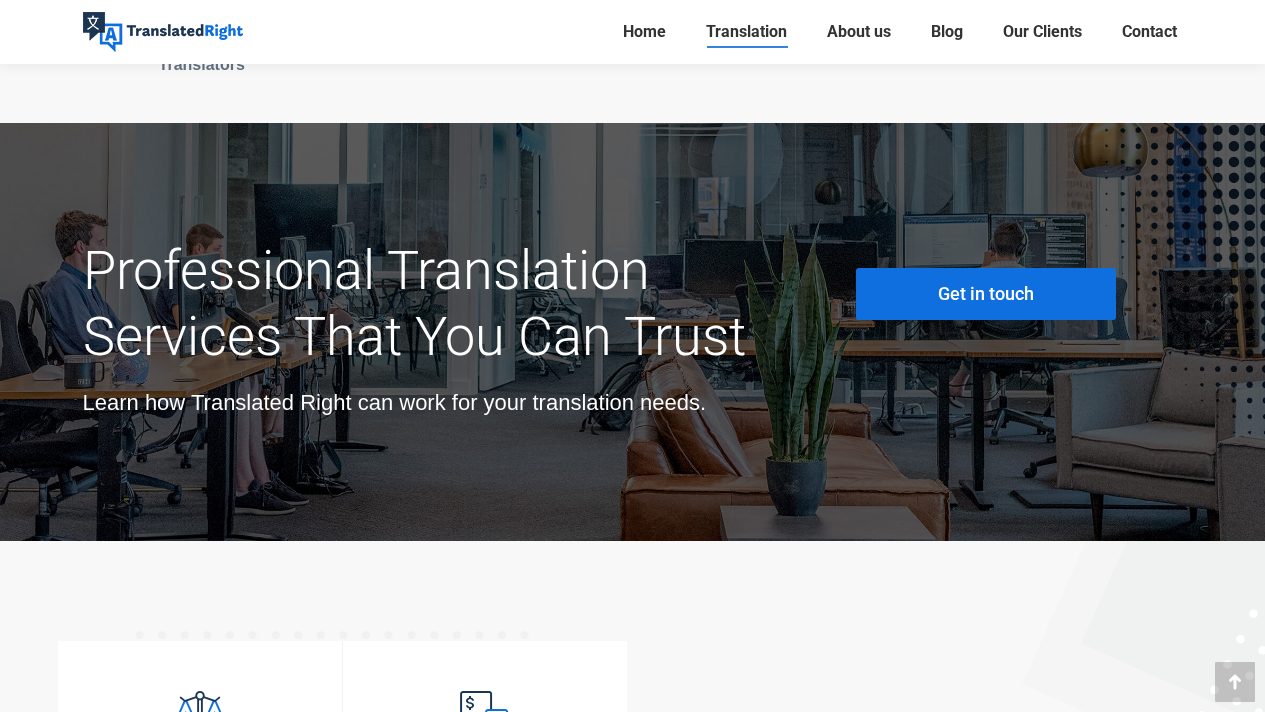 scroll, scrollTop: 6848, scrollLeft: 0, axis: vertical 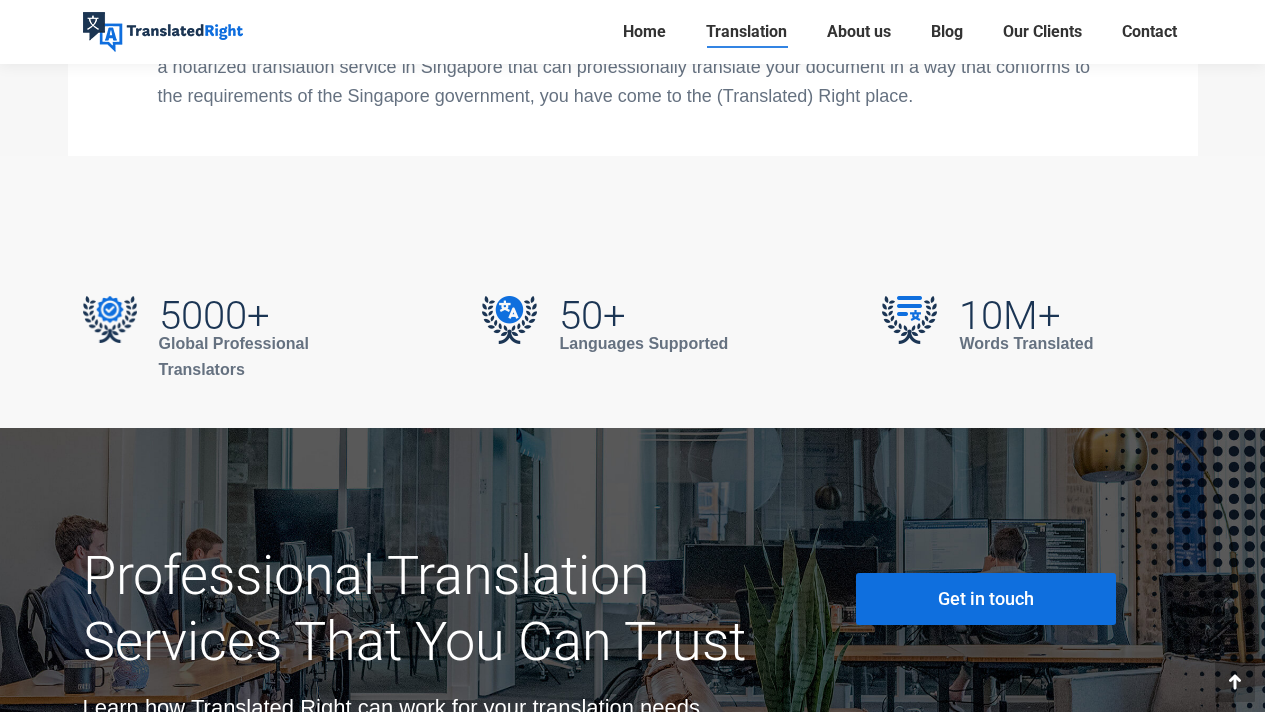 click on "Get in touch" at bounding box center (986, 599) 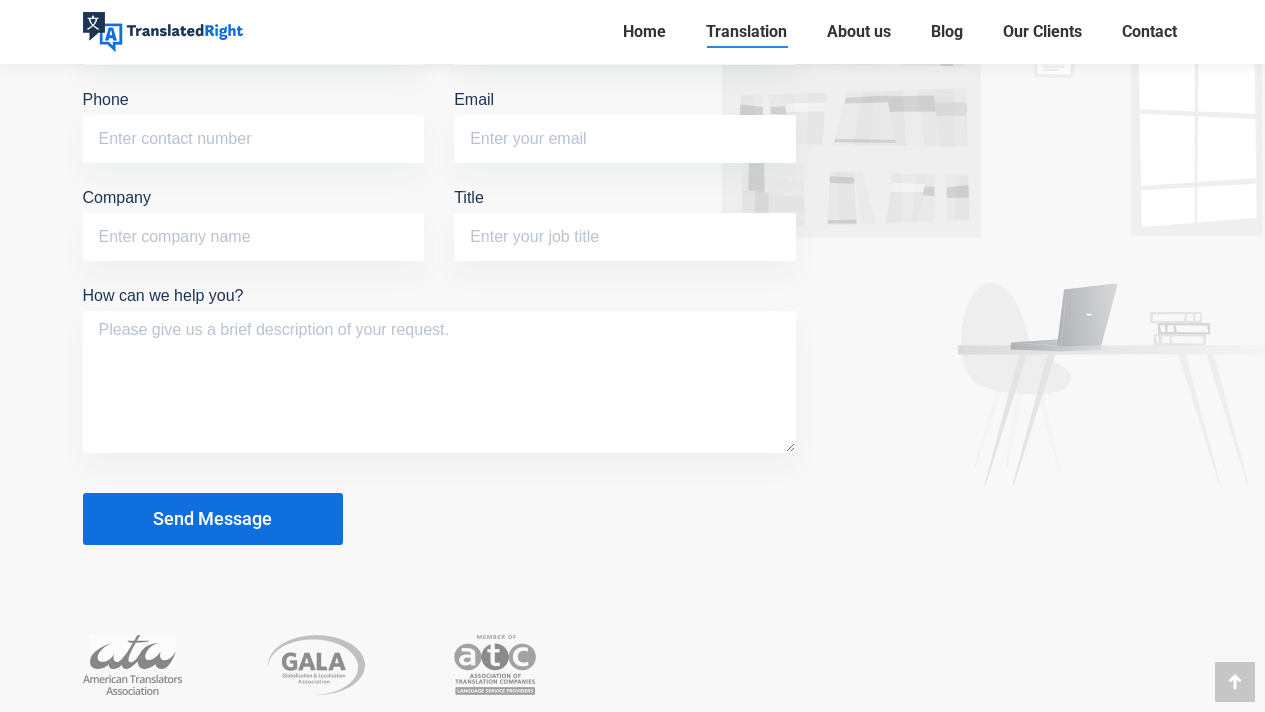 scroll, scrollTop: 10093, scrollLeft: 0, axis: vertical 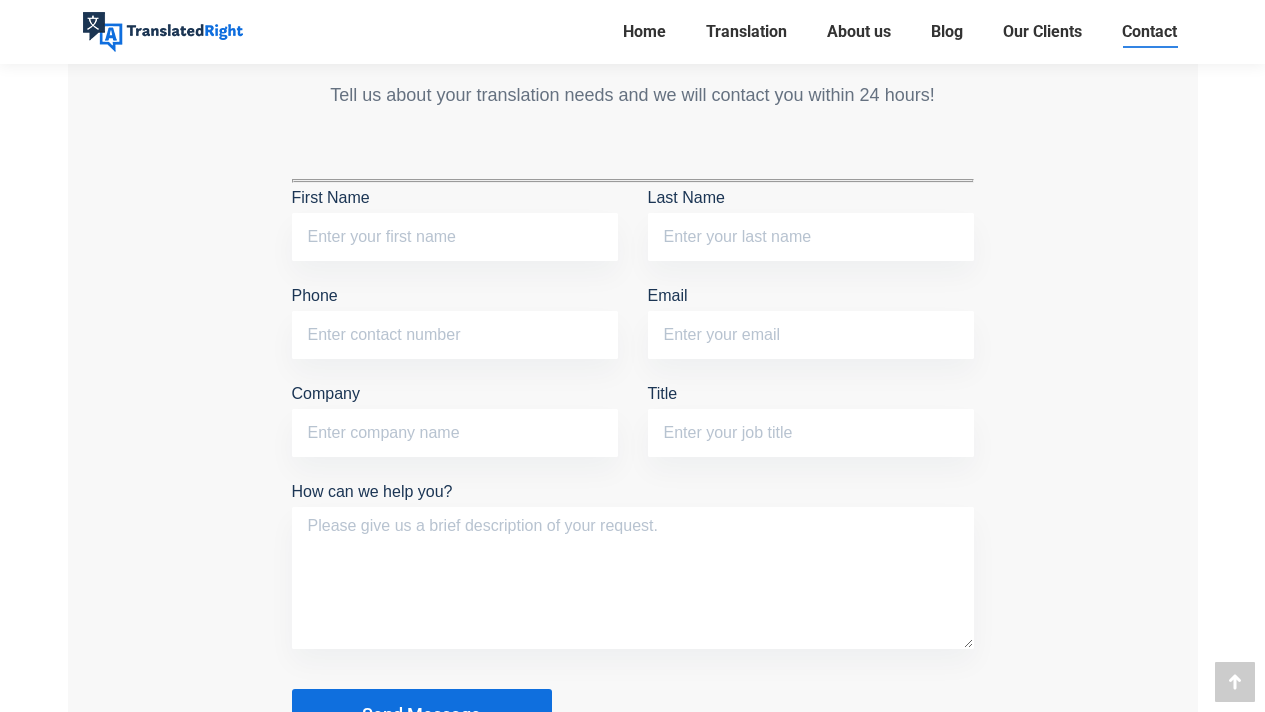 click on "First Name" at bounding box center [455, 227] 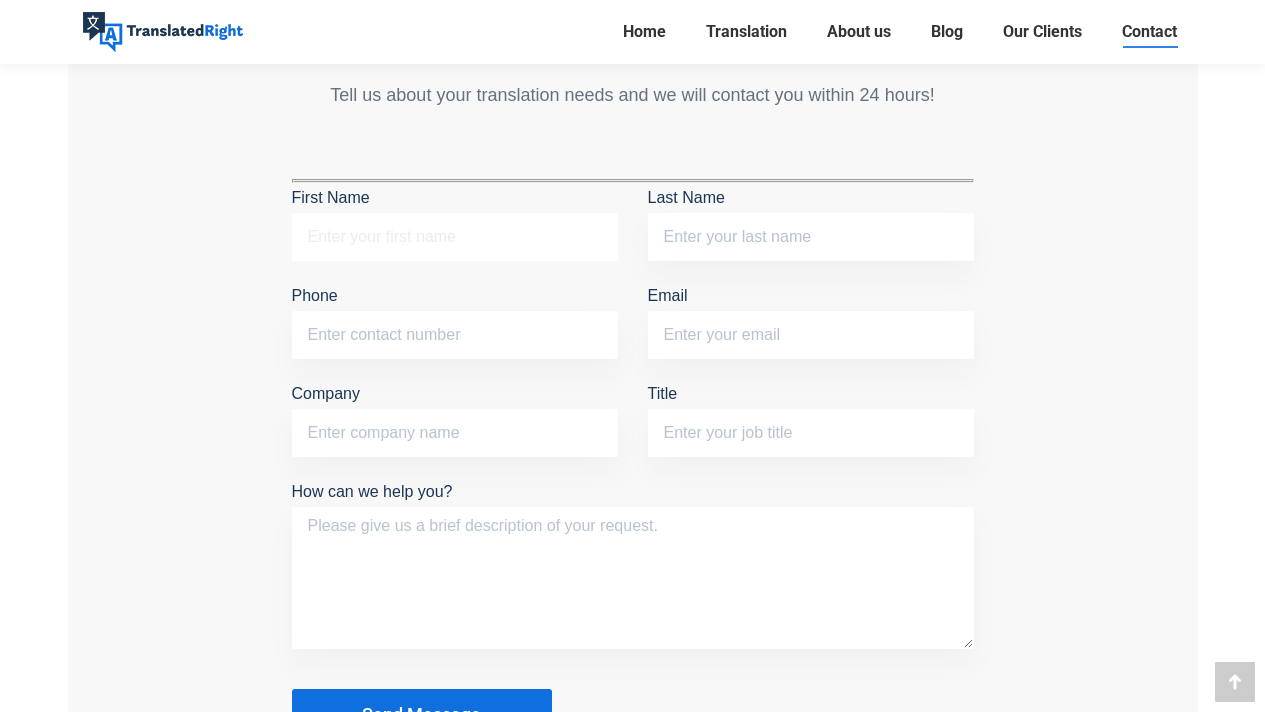 click on "First Name" at bounding box center [455, 237] 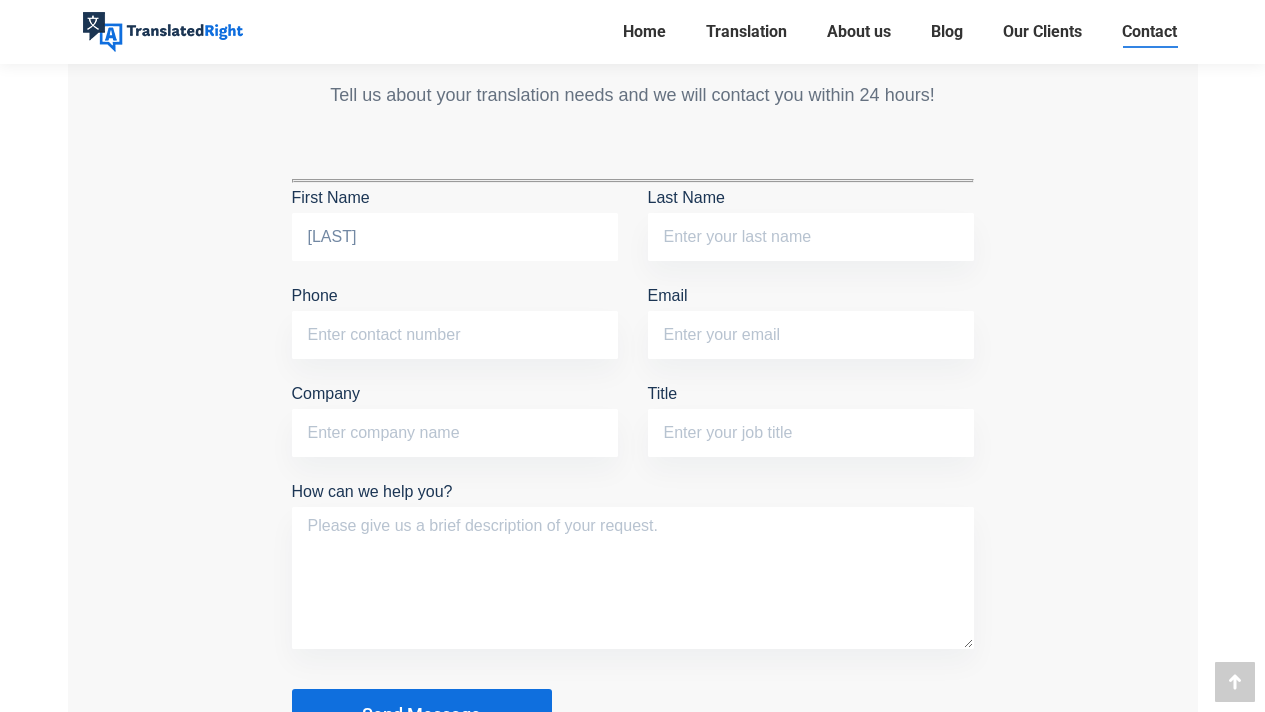 type on "[LAST]" 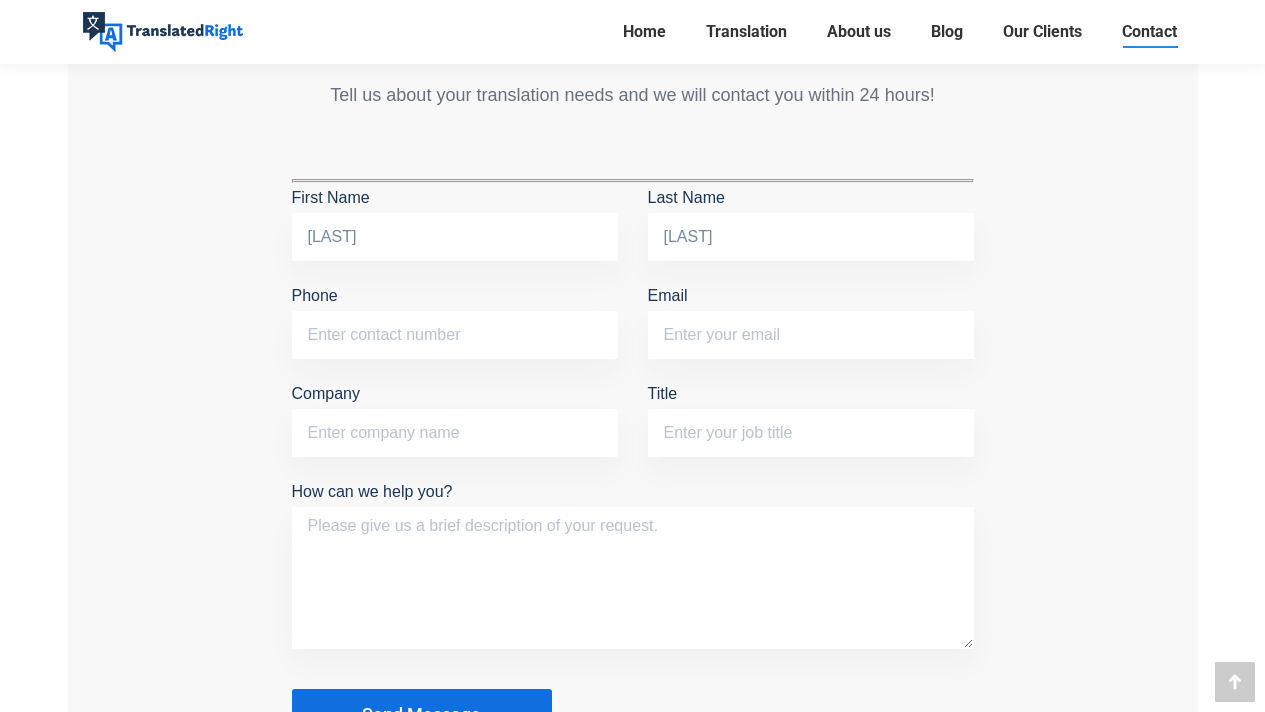 type on "[NUMBER]" 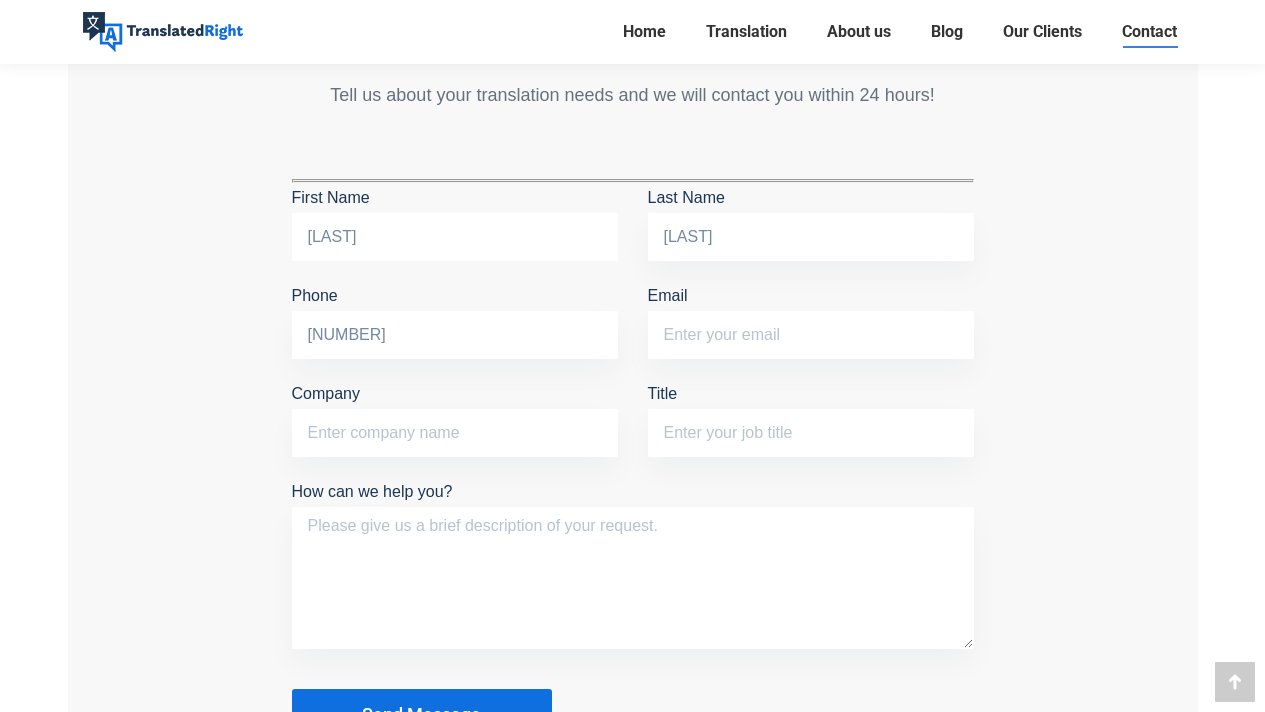 type on "[LAST]" 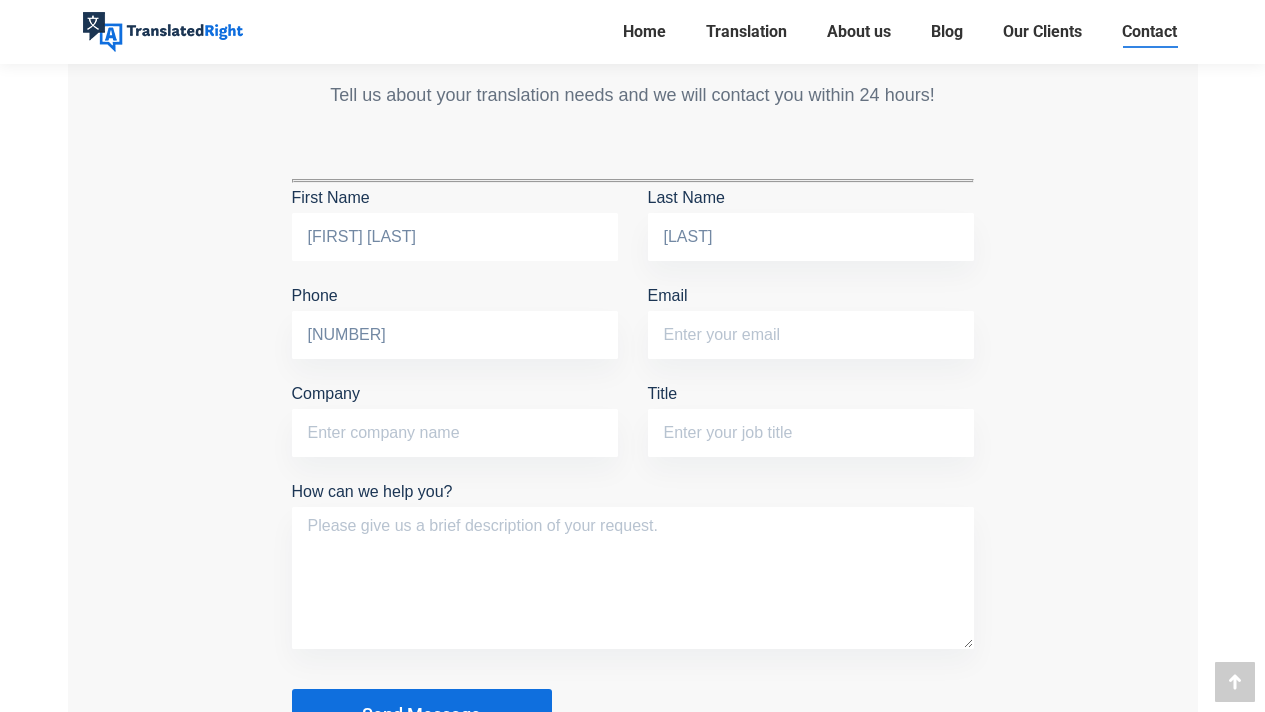 type on "[FIRST] [LAST]" 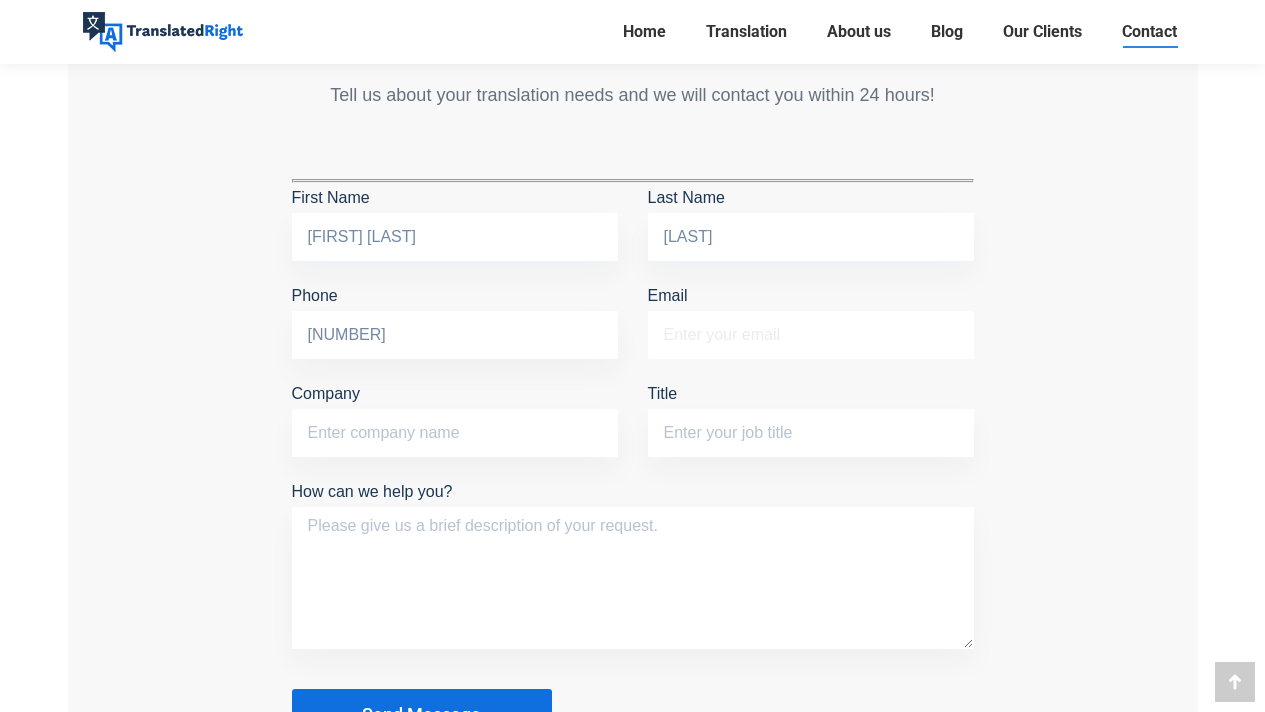 click on "Email" at bounding box center (811, 335) 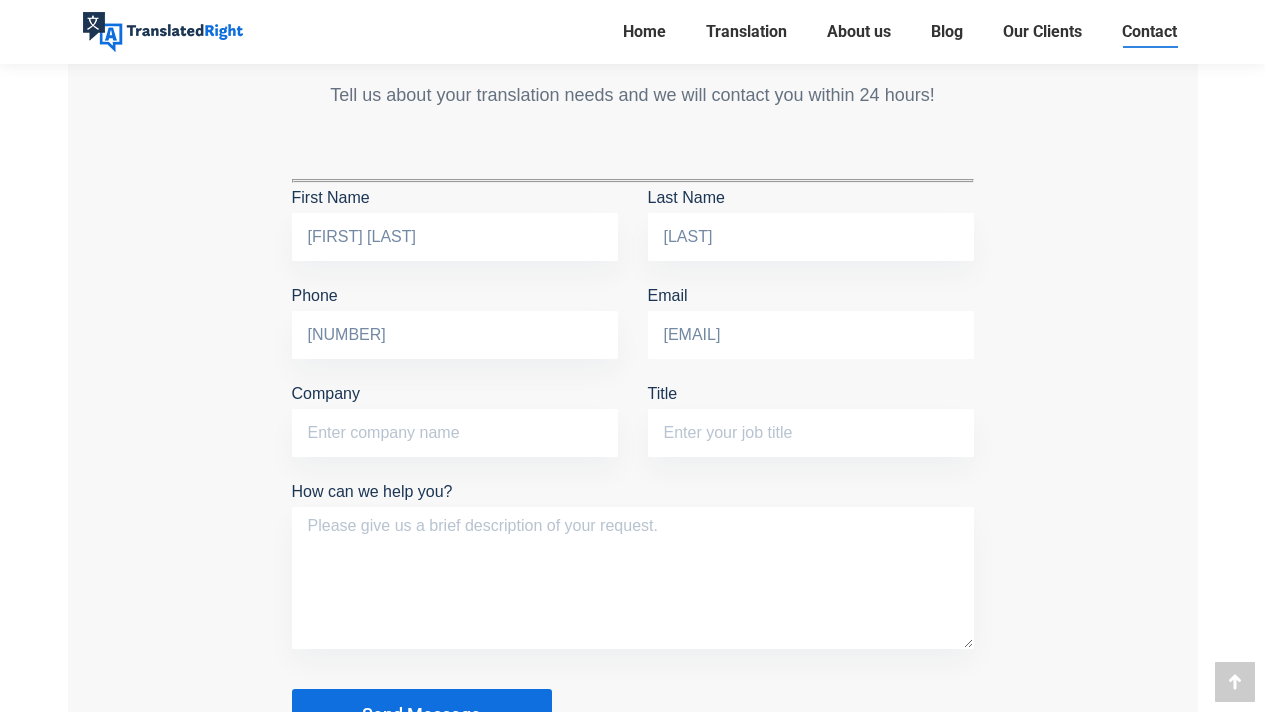 type on "[EMAIL]" 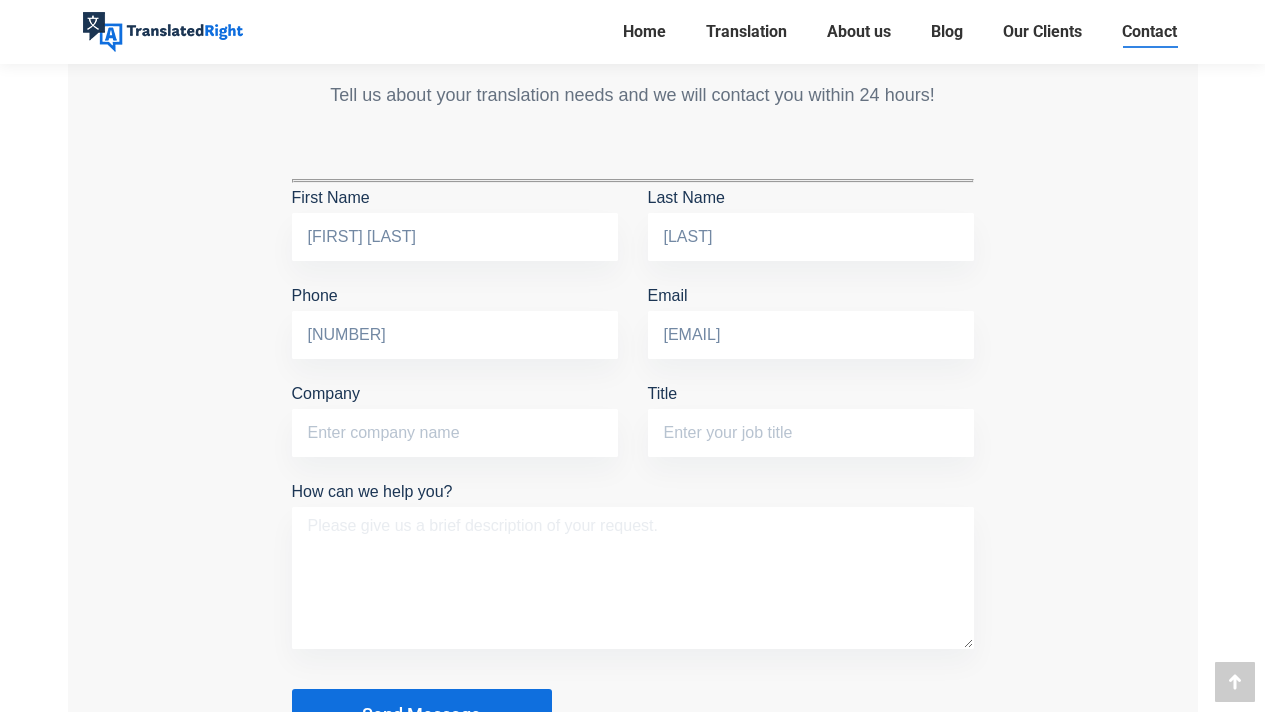 click on "How can we help you?" at bounding box center (633, 578) 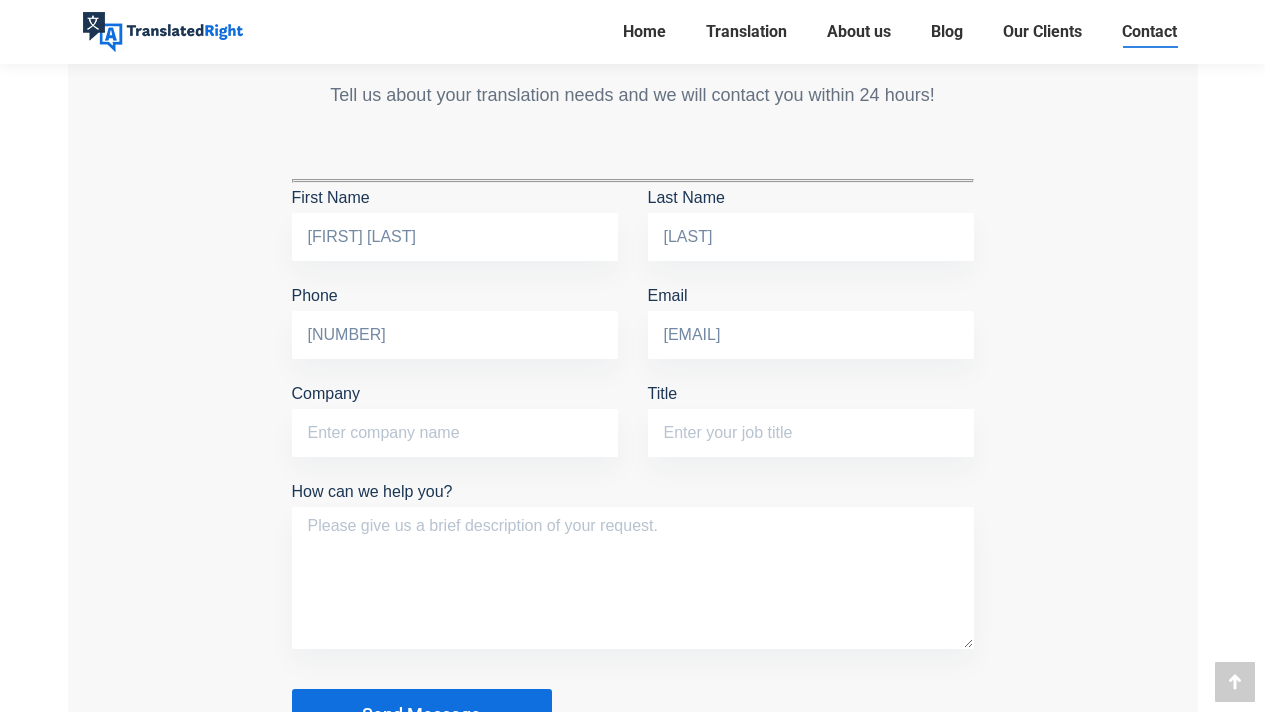 drag, startPoint x: 650, startPoint y: 362, endPoint x: 718, endPoint y: 360, distance: 68.0294 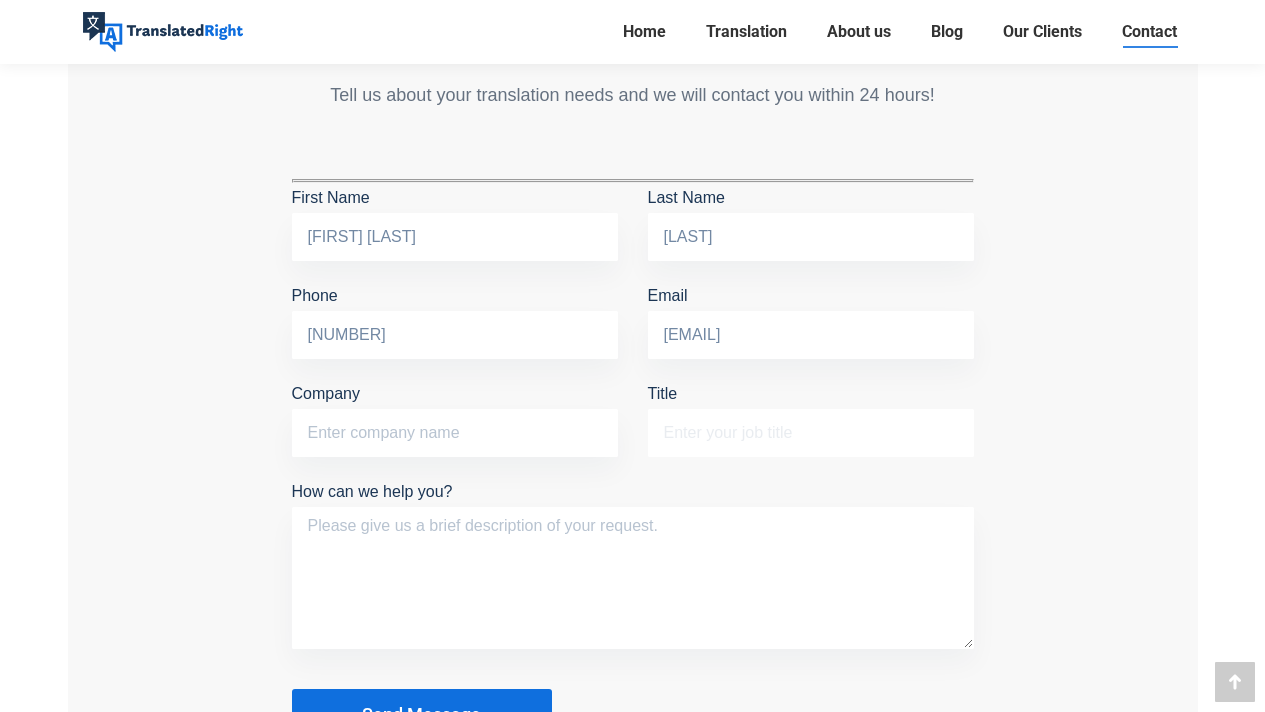 drag, startPoint x: 665, startPoint y: 412, endPoint x: 858, endPoint y: 390, distance: 194.24983 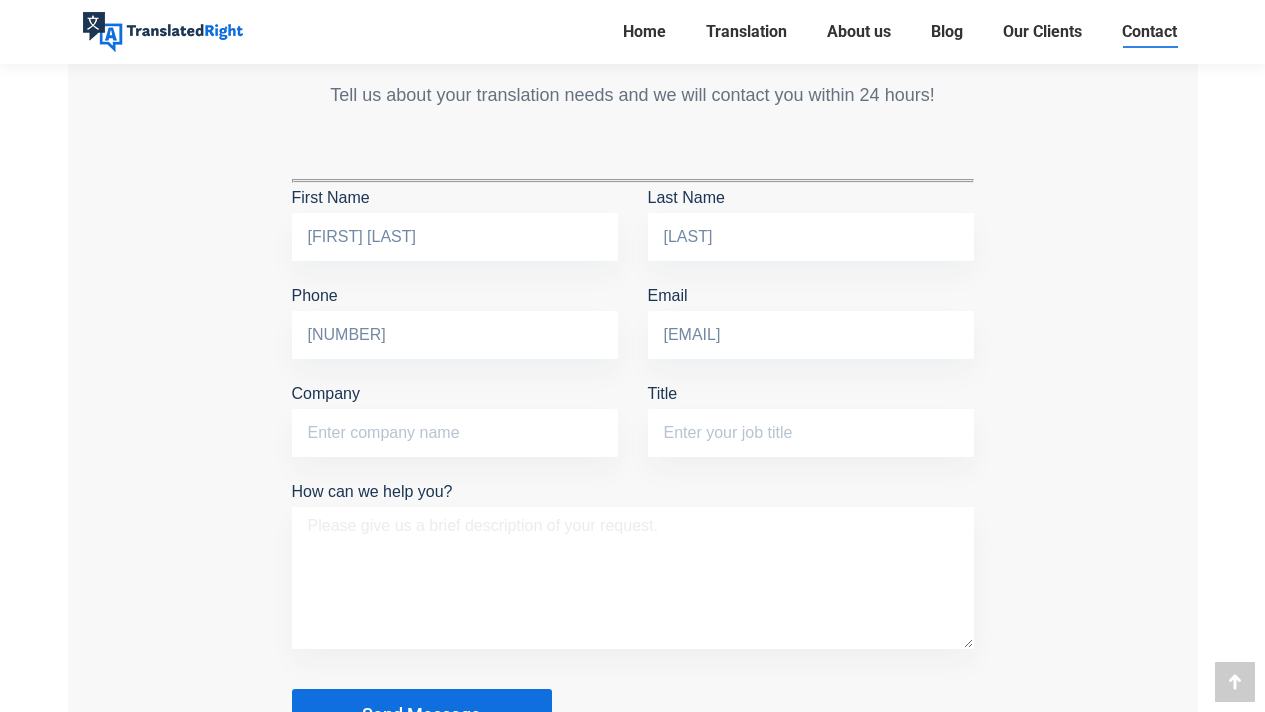 click on "How can we help you?" at bounding box center [633, 578] 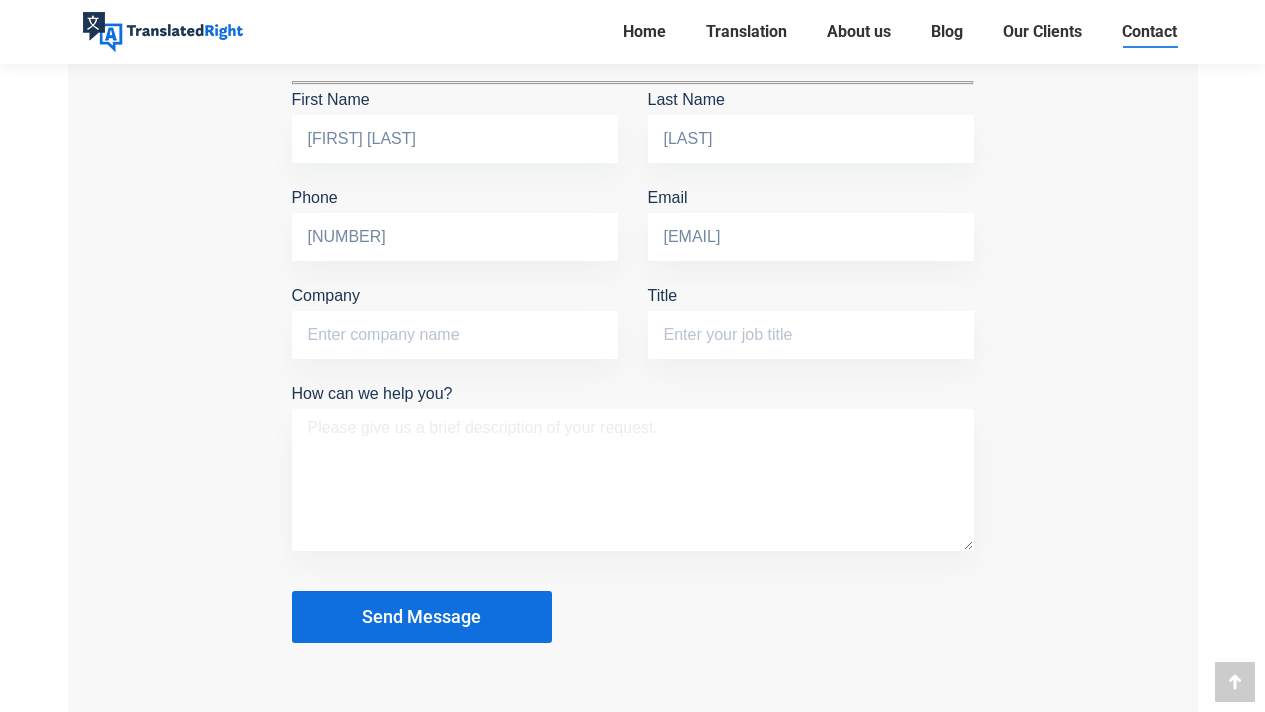 scroll, scrollTop: 1865, scrollLeft: 0, axis: vertical 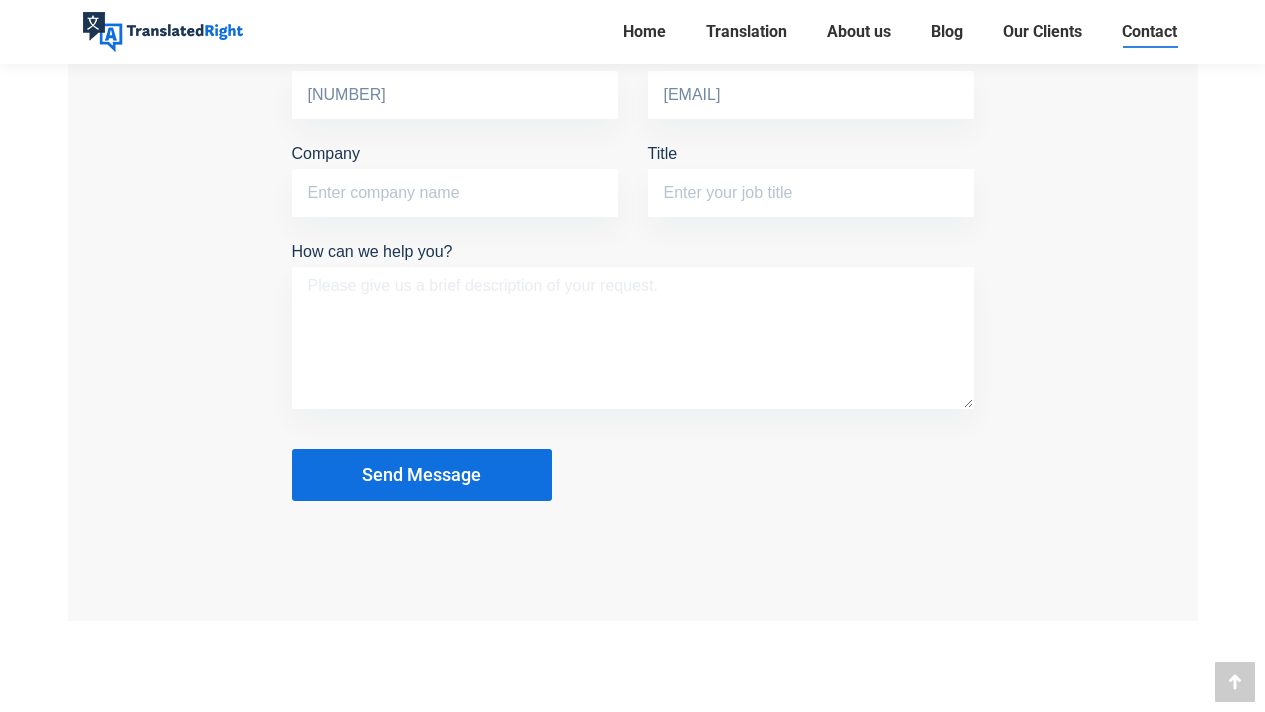 paste on "I am applying for the [COUNTRY] Tuition Grant, and I am required to provide English versions of identity documents for myself and both of my parents.
We are [NATIONALITY] citizens, and our [NATIONALITY] Identity Cards (ICs) are in Malay. I would like to request certified English translations of all three ICs (mine and both parents'), along with notarisation if required by the relevant authority." 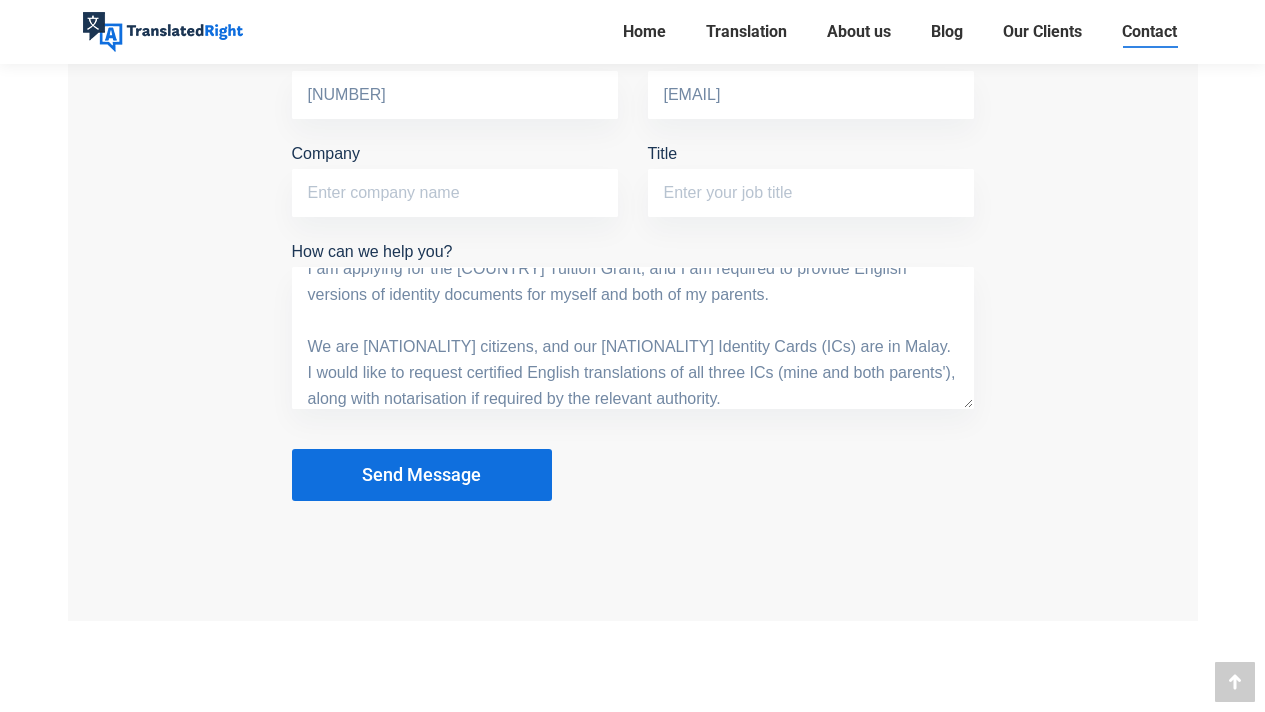 scroll, scrollTop: 0, scrollLeft: 0, axis: both 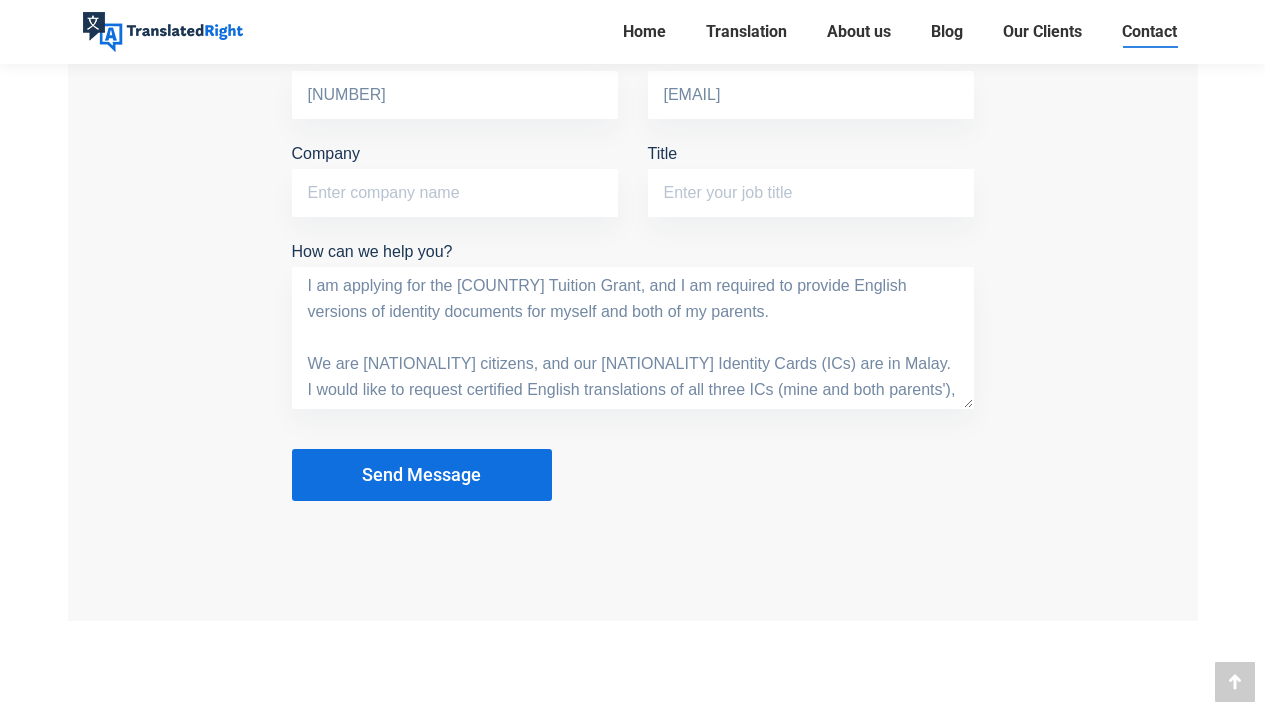 click on "I am applying for the [COUNTRY] Tuition Grant, and I am required to provide English versions of identity documents for myself and both of my parents.
We are [NATIONALITY] citizens, and our [NATIONALITY] Identity Cards (ICs) are in Malay. I would like to request certified English translations of all three ICs (mine and both parents'), along with notarisation if required by the relevant authority." at bounding box center [633, 338] 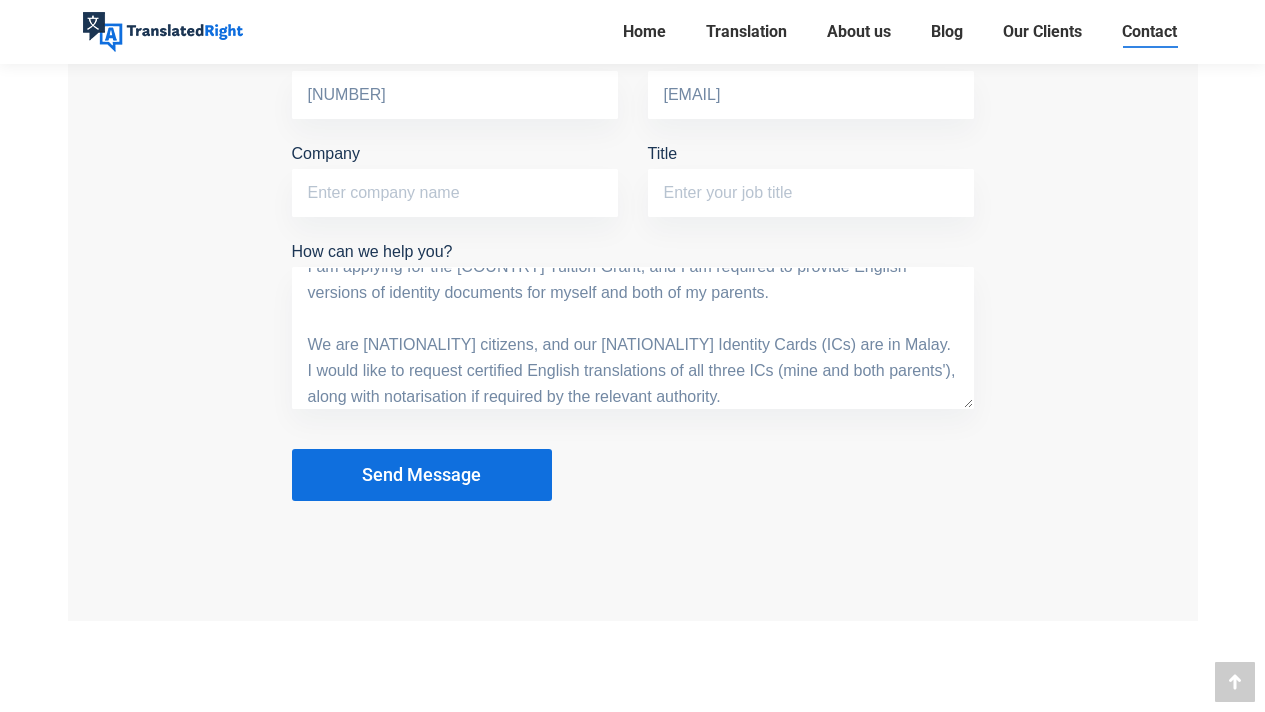 scroll, scrollTop: 26, scrollLeft: 0, axis: vertical 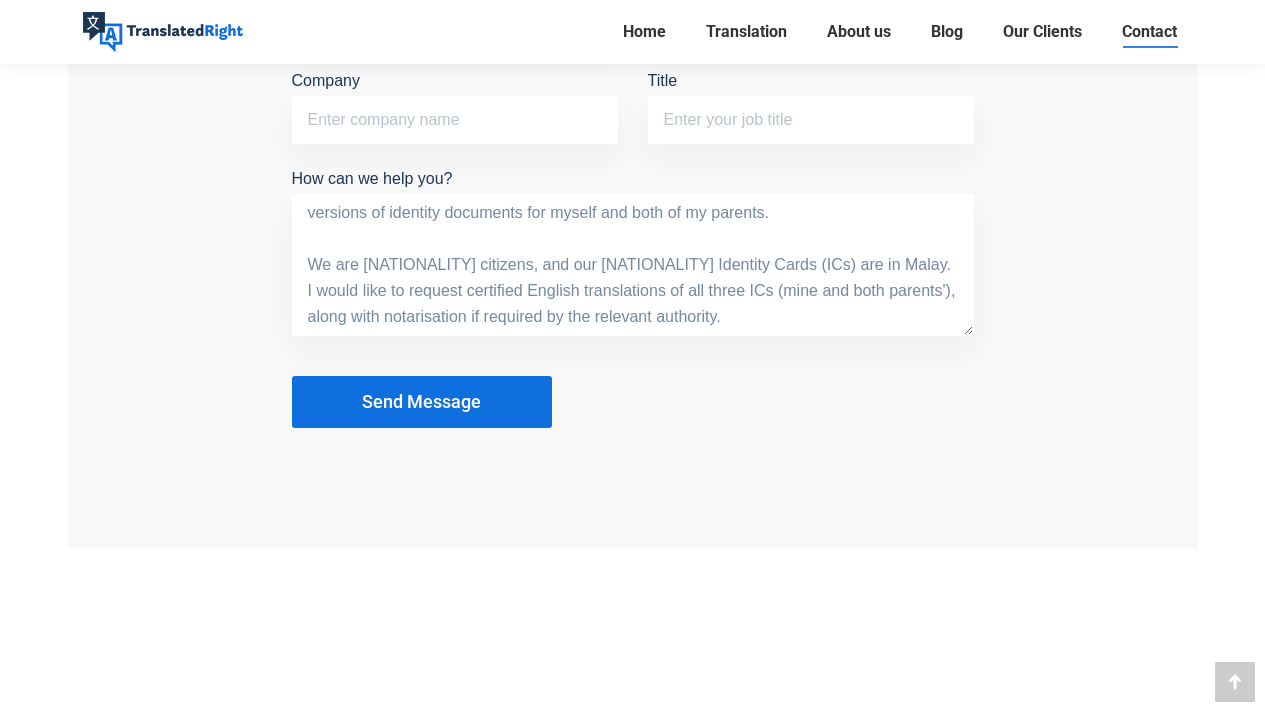 click on "I am applying for the [COUNTRY] Tuition Grant, and I am required to provide English versions of identity documents for myself and both of my parents.
We are [NATIONALITY] citizens, and our [NATIONALITY] Identity Cards (ICs) are in Malay. I would like to request certified English translations of all three ICs (mine and both parents'), along with notarisation if required by the relevant authority." at bounding box center [633, 265] 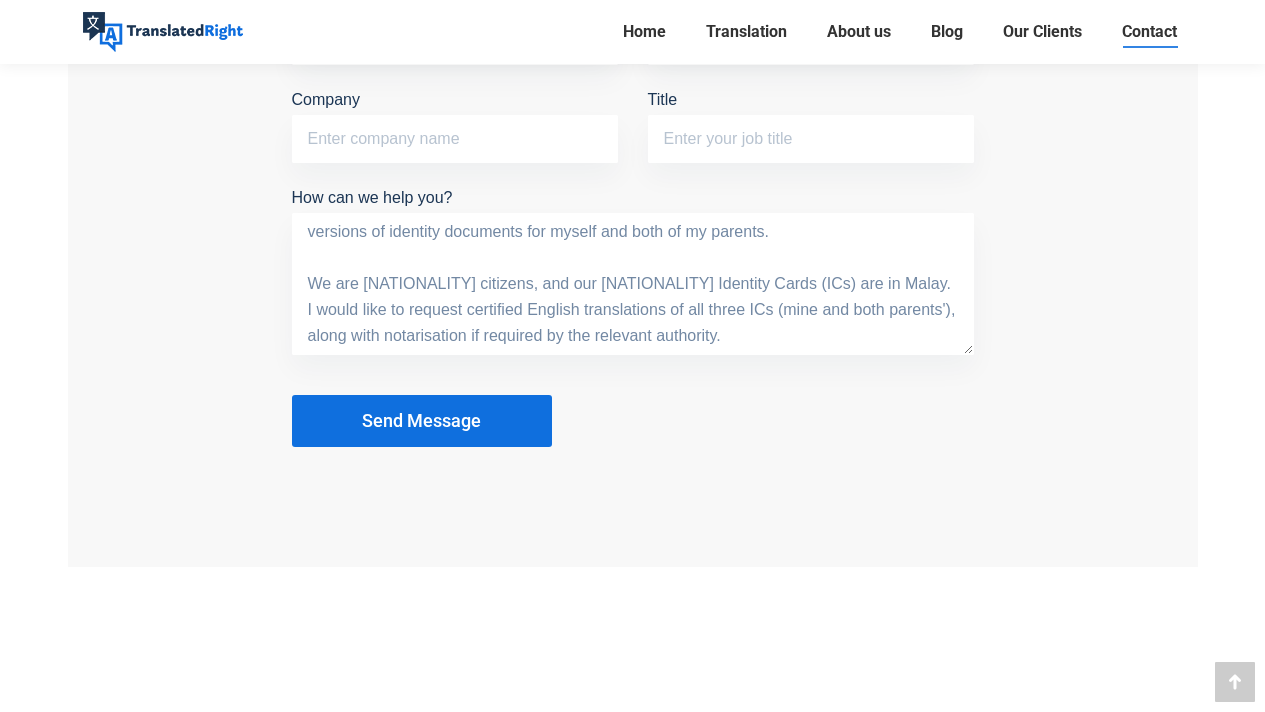 scroll, scrollTop: 2055, scrollLeft: 0, axis: vertical 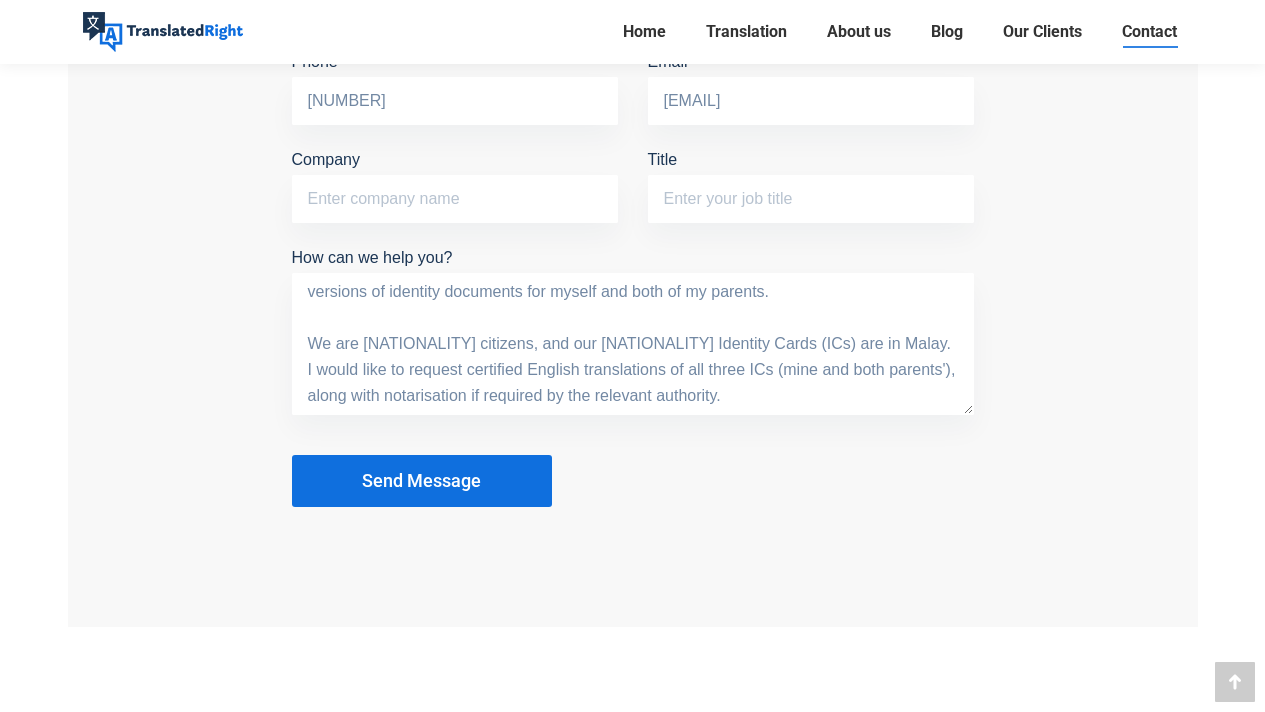 click on "Send Message" at bounding box center (421, 481) 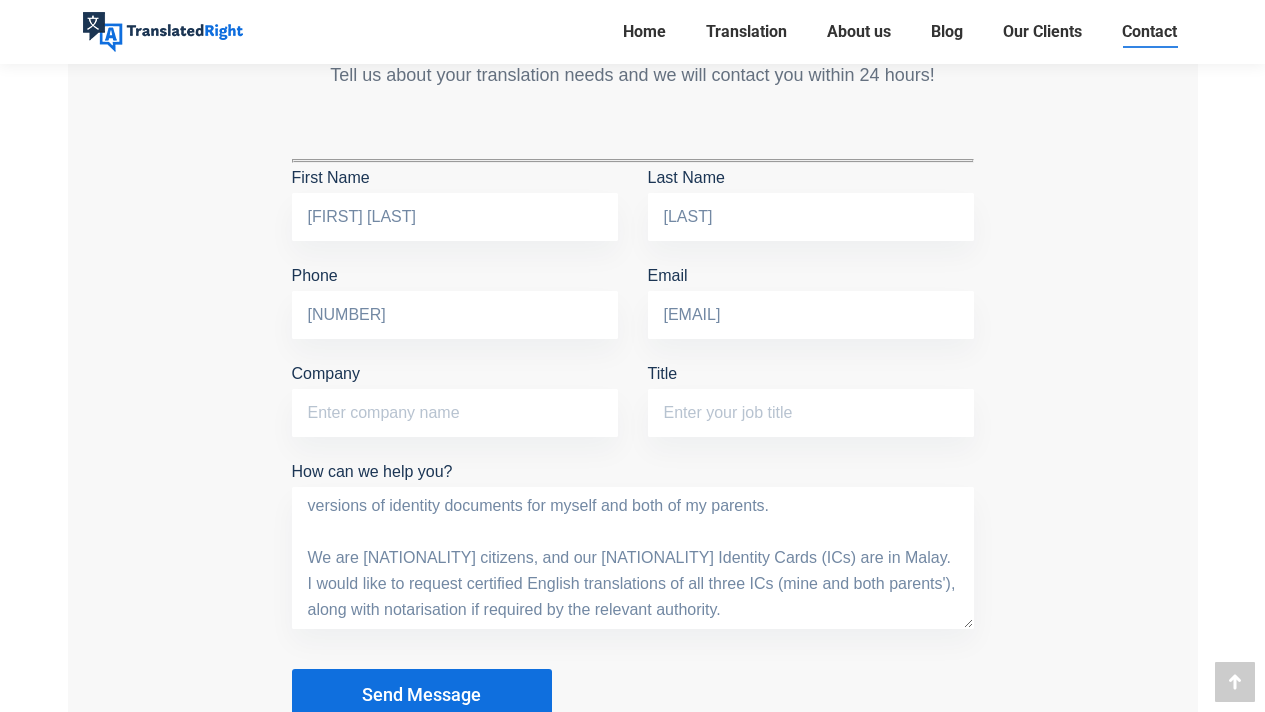 scroll, scrollTop: 1975, scrollLeft: 0, axis: vertical 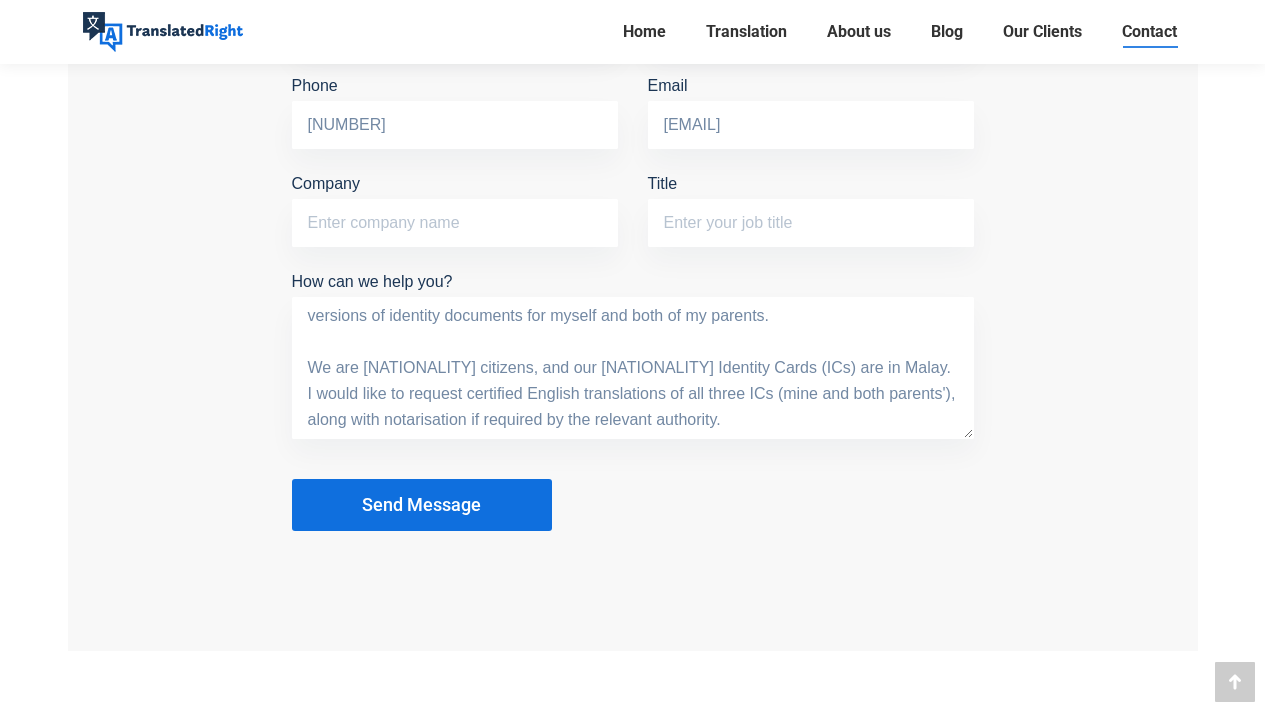 click on "Send Message" at bounding box center [422, 505] 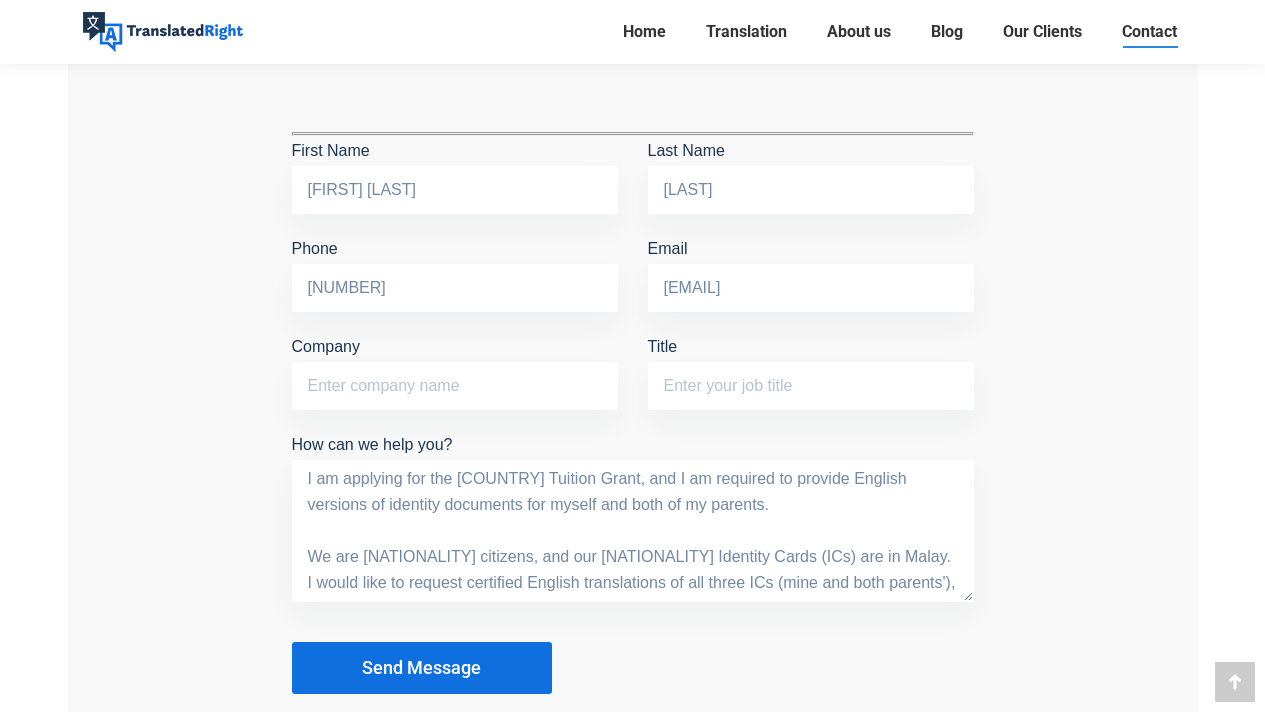 scroll, scrollTop: 1811, scrollLeft: 0, axis: vertical 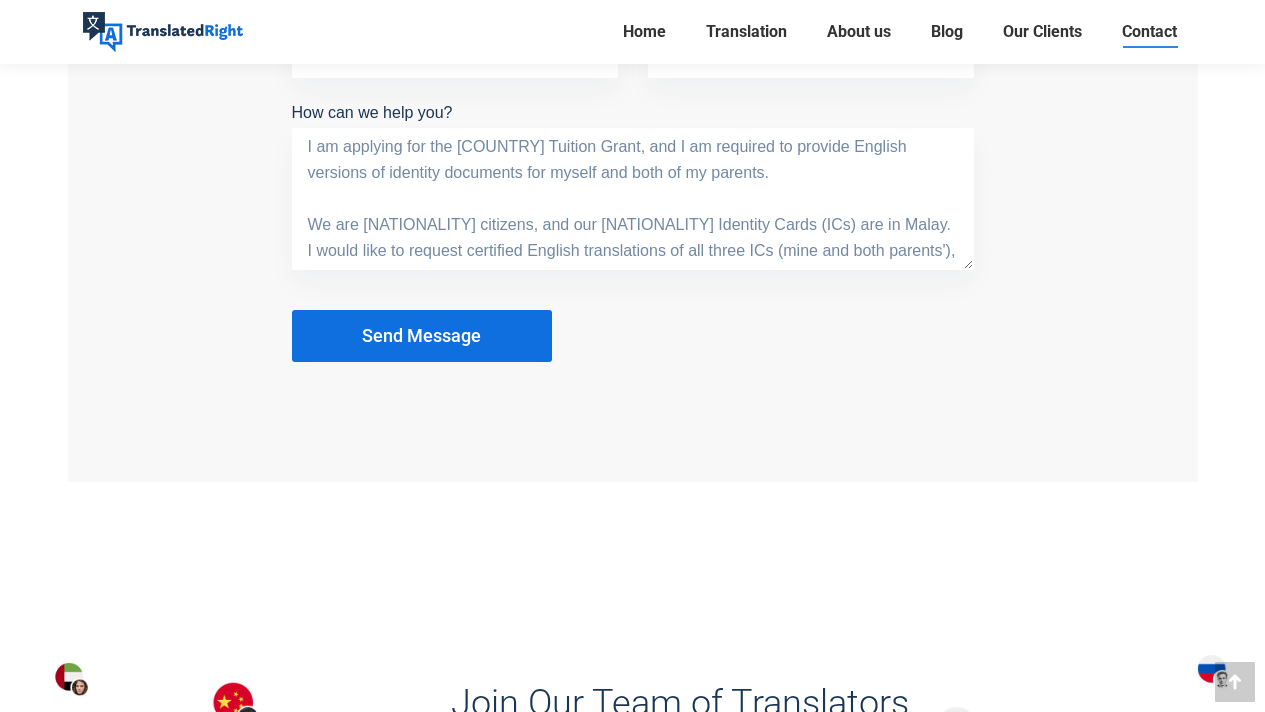 click on "Home" at bounding box center (651, 32) 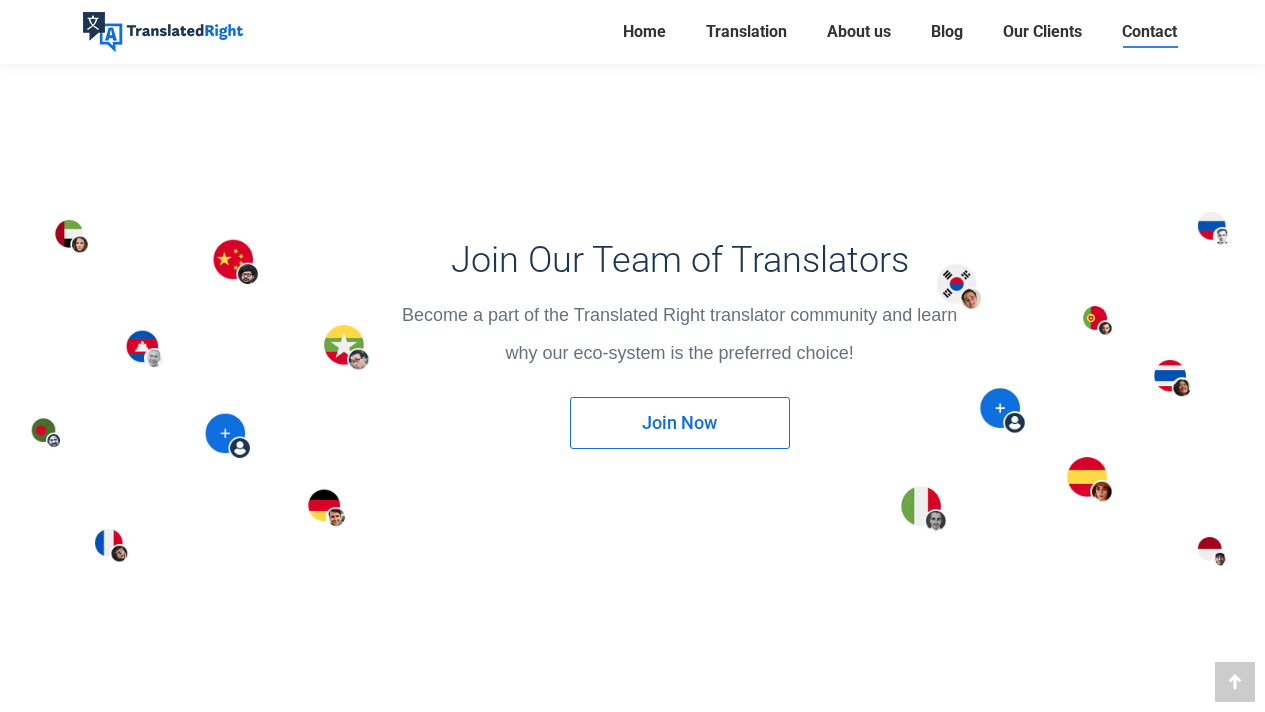 scroll, scrollTop: 2588, scrollLeft: 0, axis: vertical 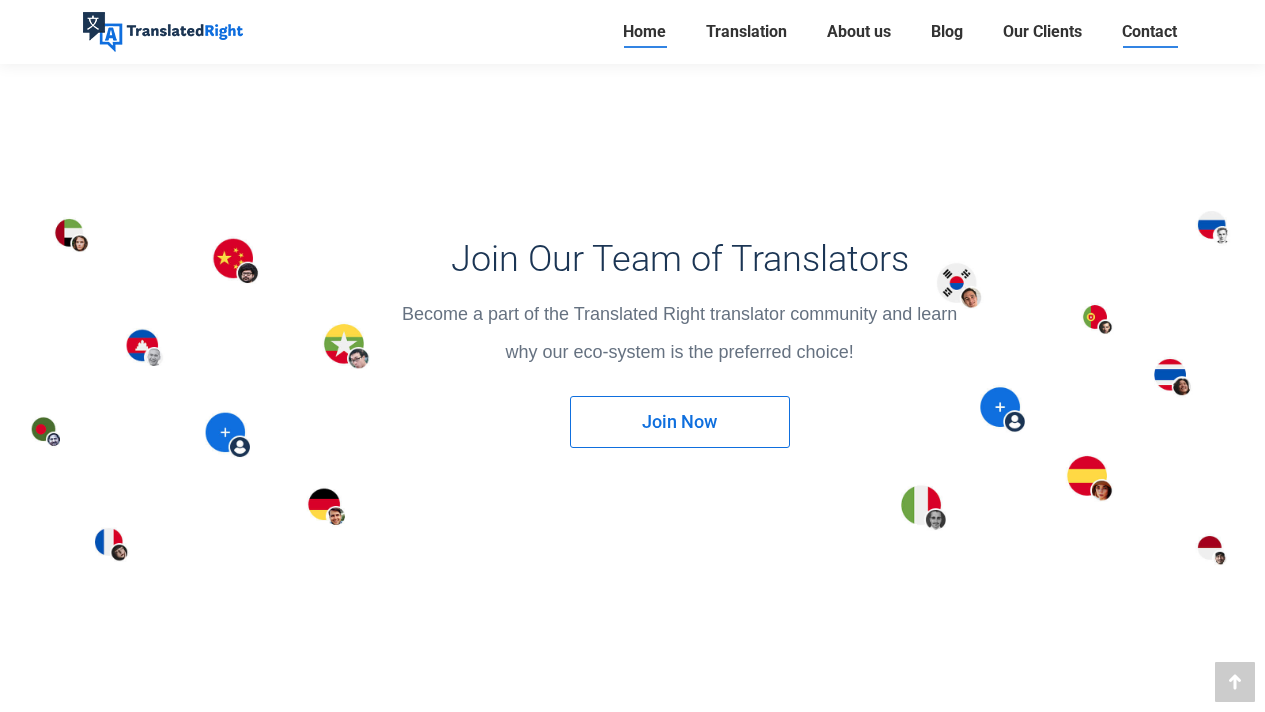 click on "Home" at bounding box center [644, 32] 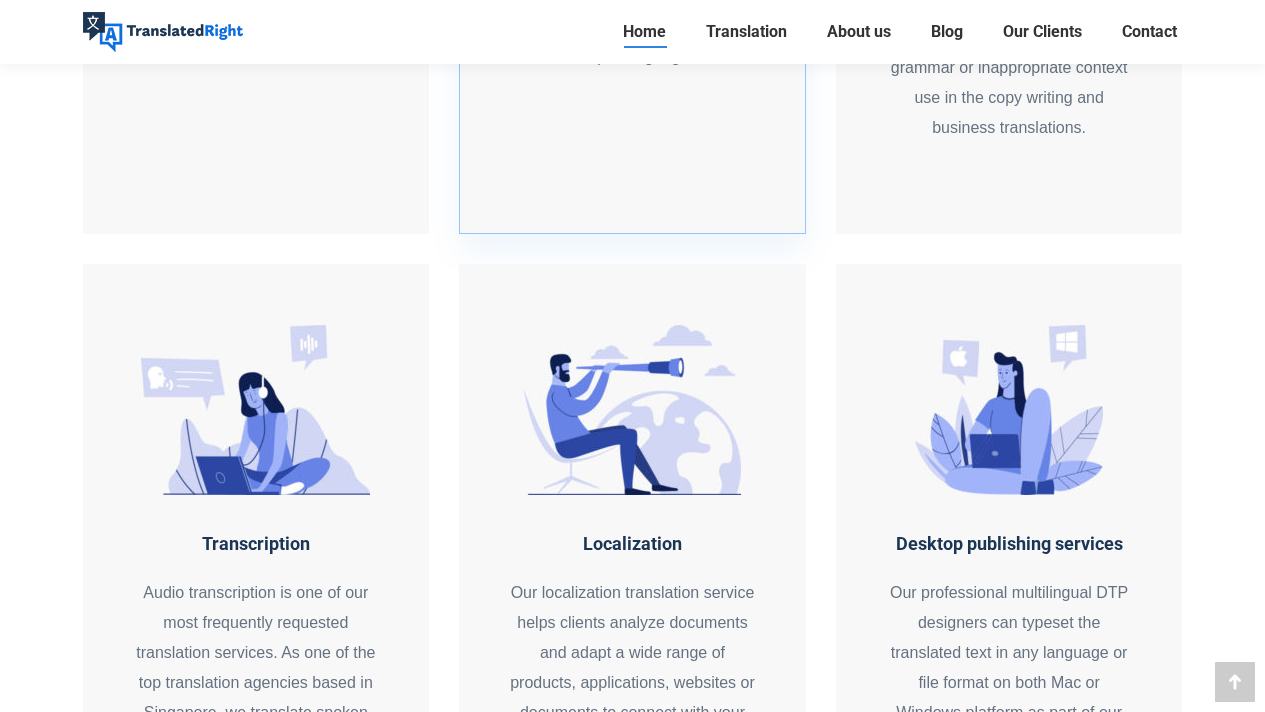 scroll, scrollTop: 2161, scrollLeft: 0, axis: vertical 